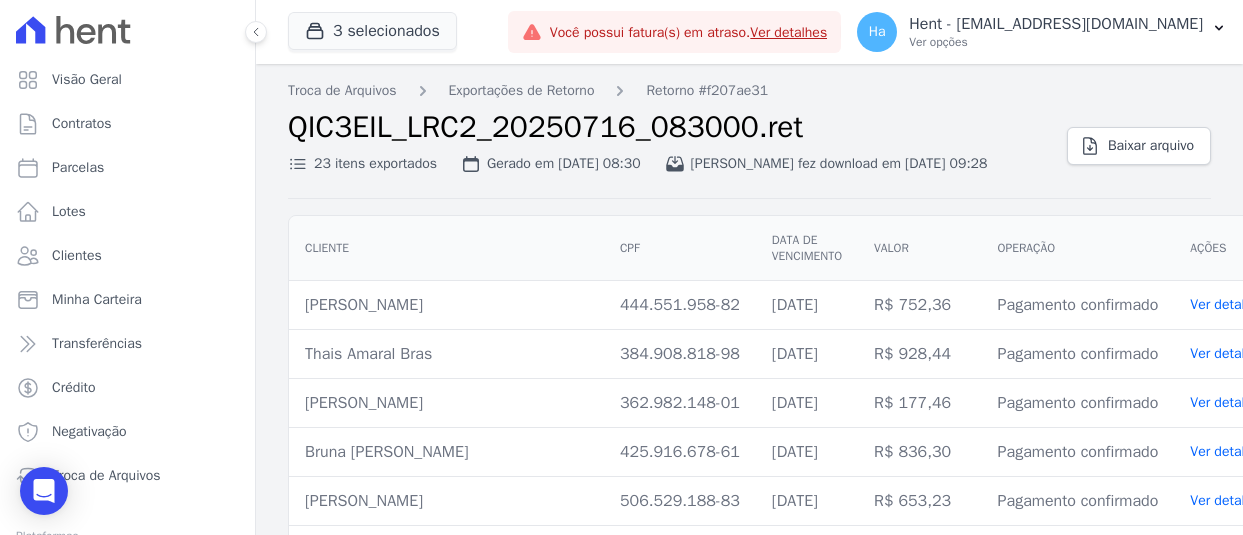 scroll, scrollTop: 0, scrollLeft: 0, axis: both 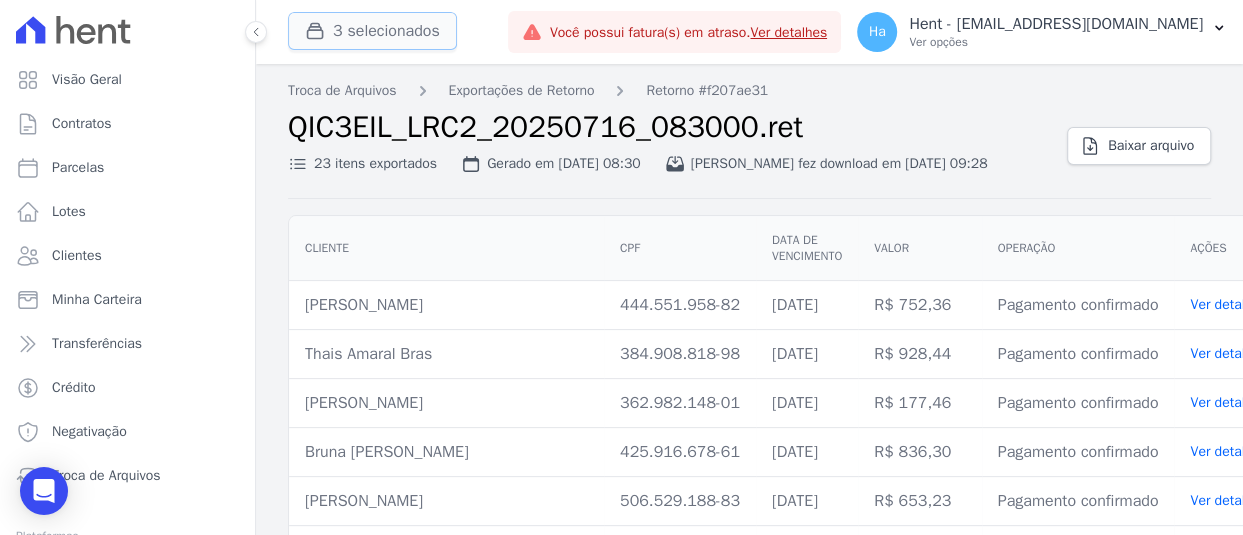 click on "3 selecionados" at bounding box center (372, 31) 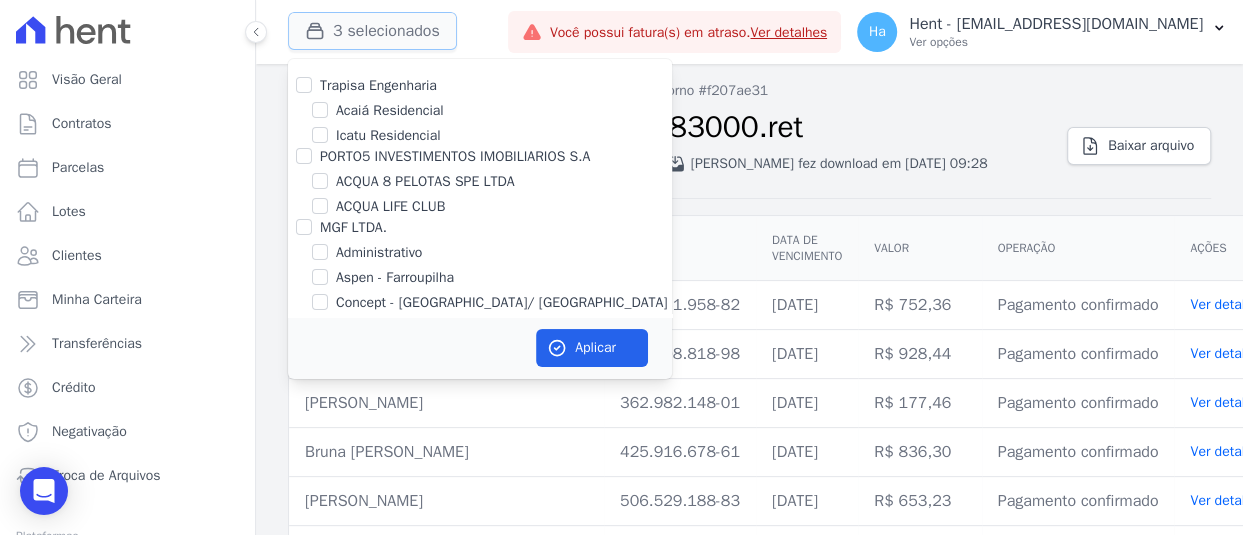 type 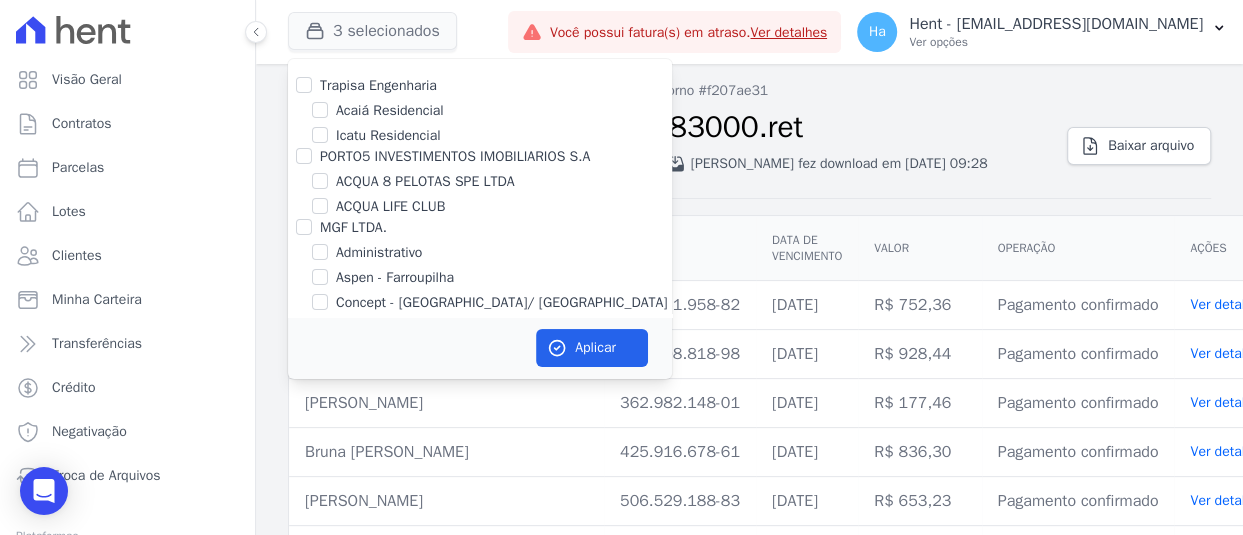 scroll, scrollTop: 11659, scrollLeft: 0, axis: vertical 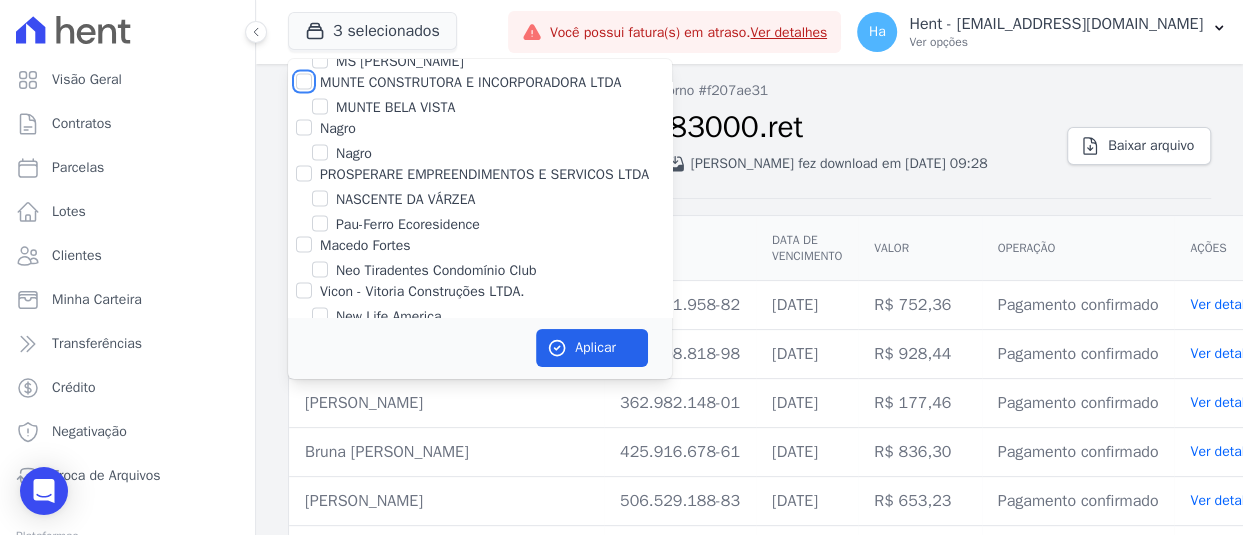 click on "MUNTE CONSTRUTORA E INCORPORADORA LTDA" at bounding box center (304, 82) 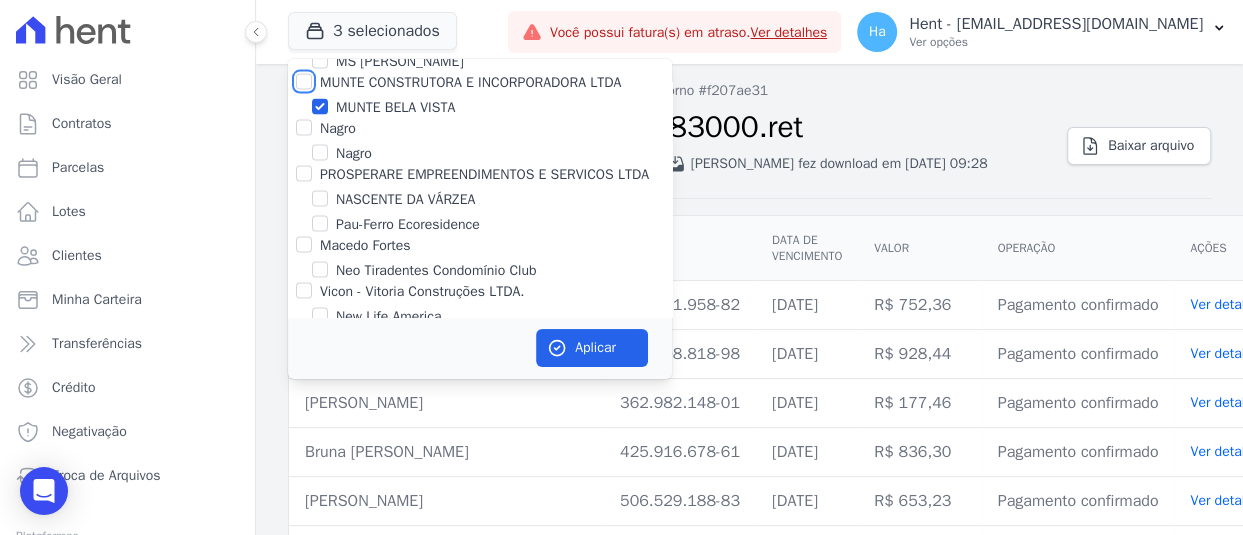 checkbox on "true" 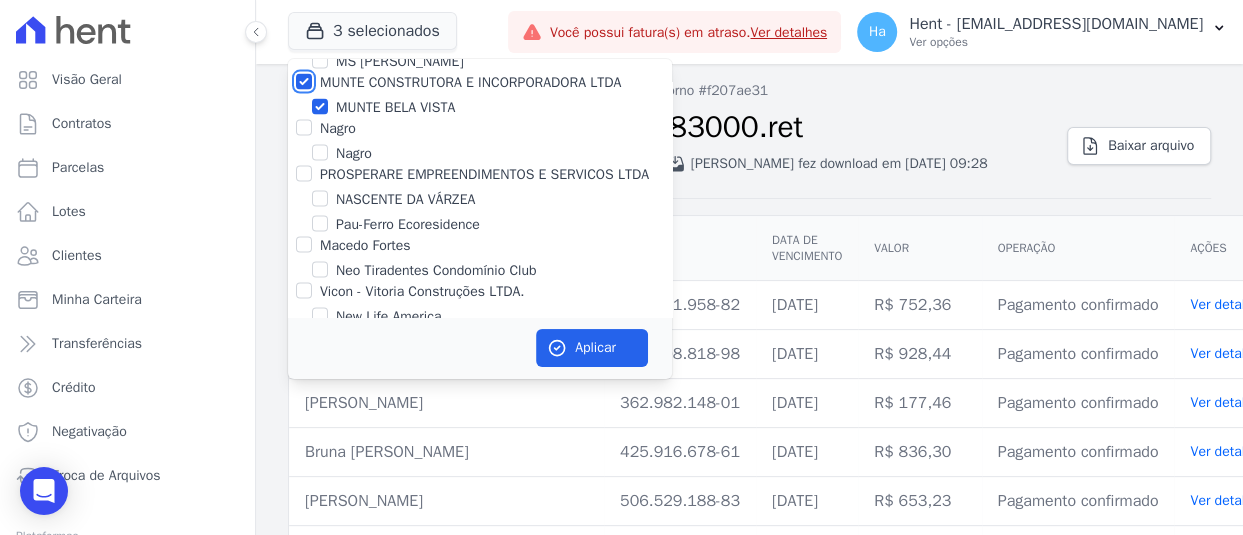 checkbox on "true" 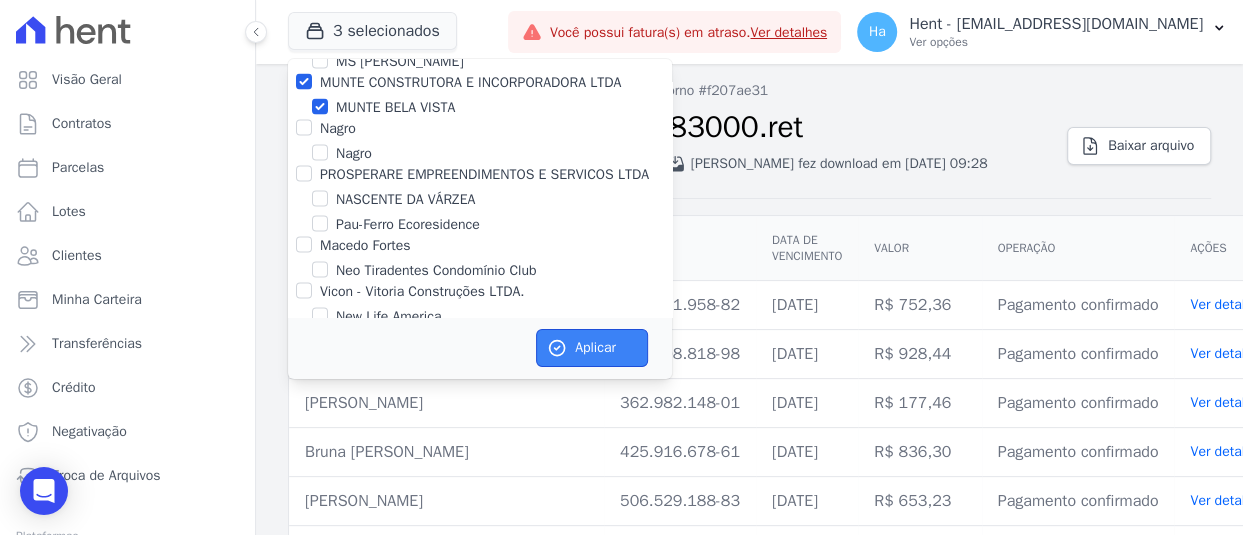 click on "Aplicar" at bounding box center [592, 348] 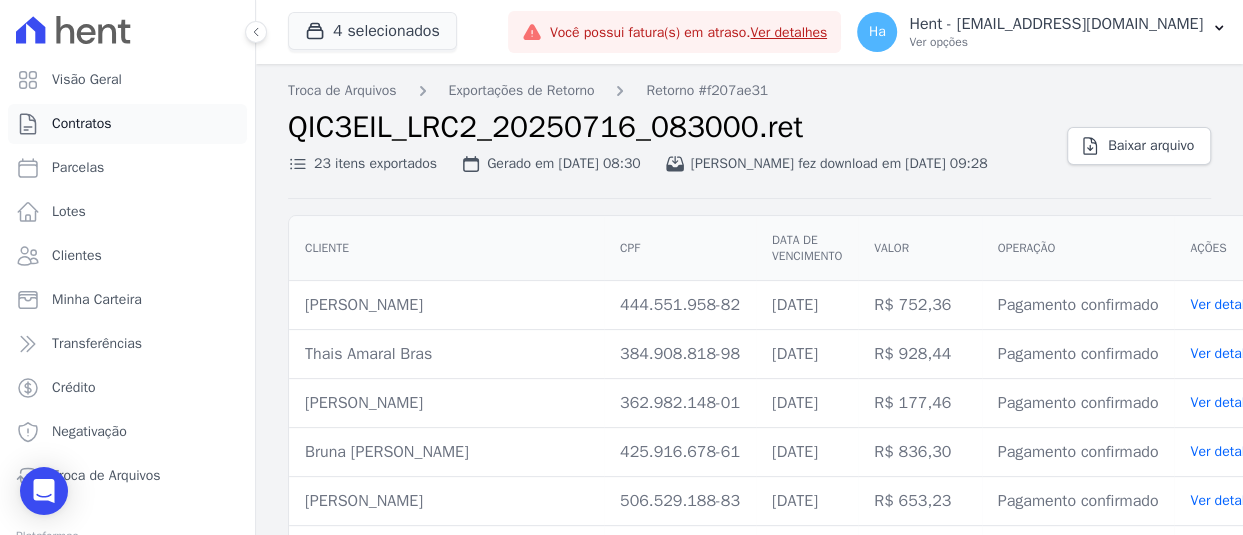 click on "Contratos" at bounding box center [82, 124] 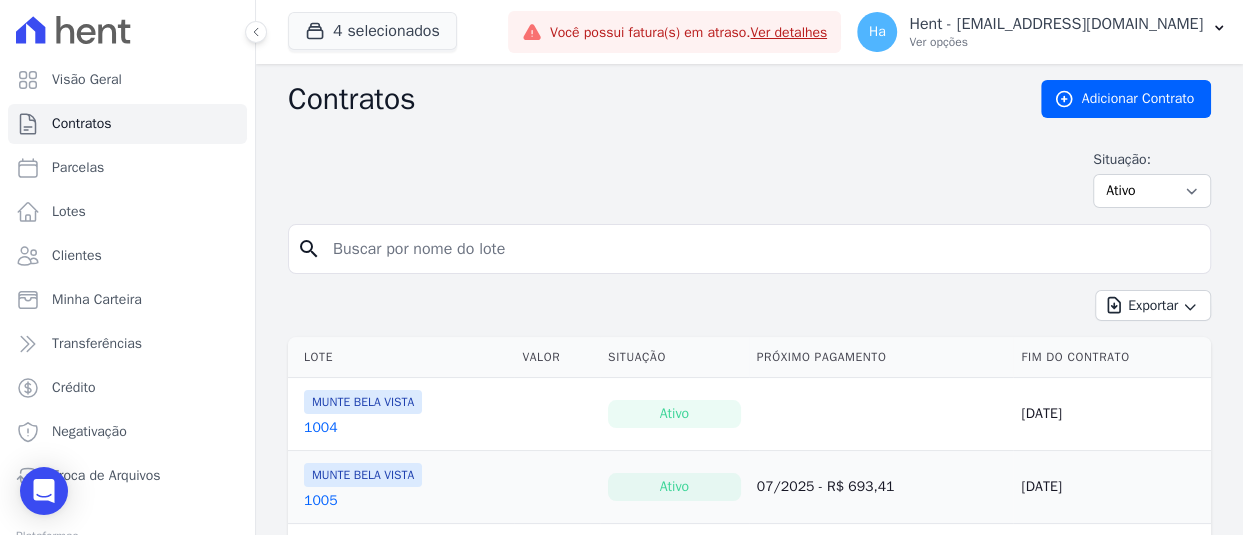 click on "search" at bounding box center (749, 249) 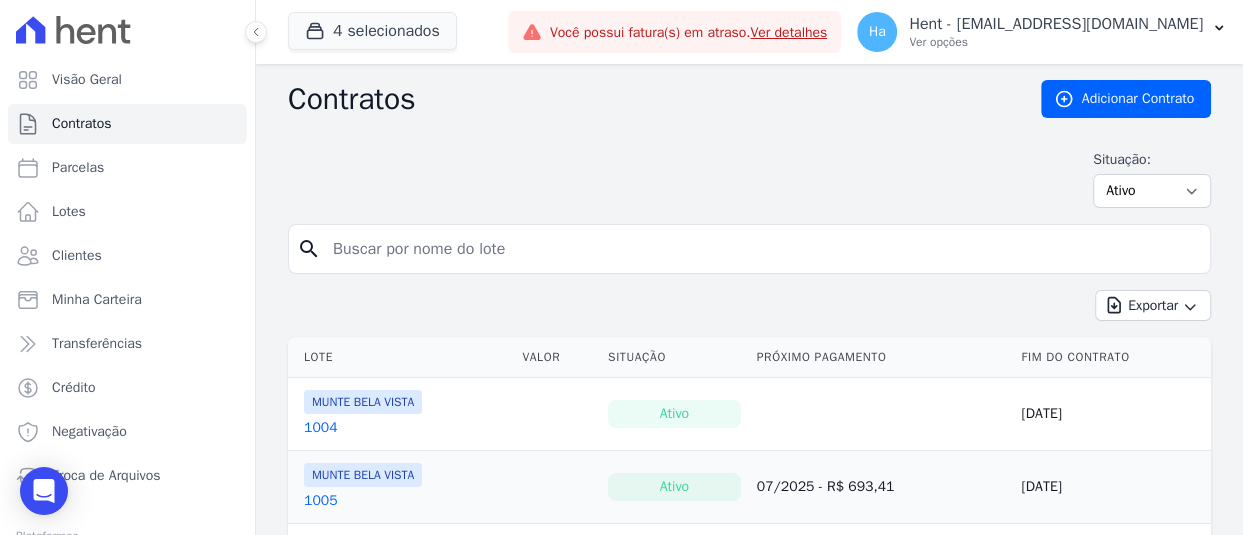 click at bounding box center (761, 249) 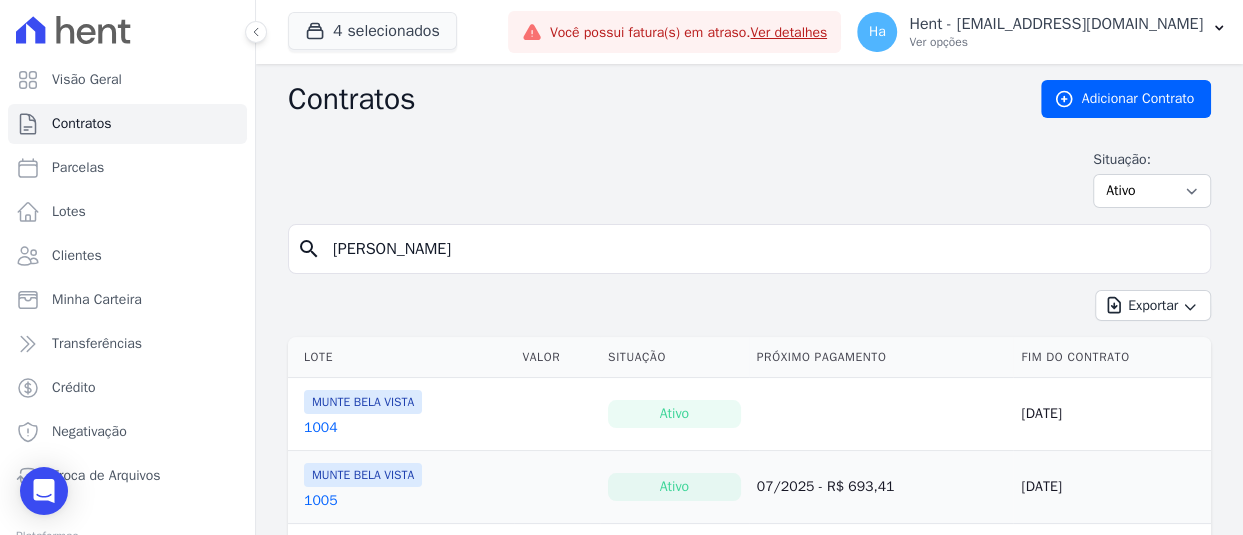 type on "marlene" 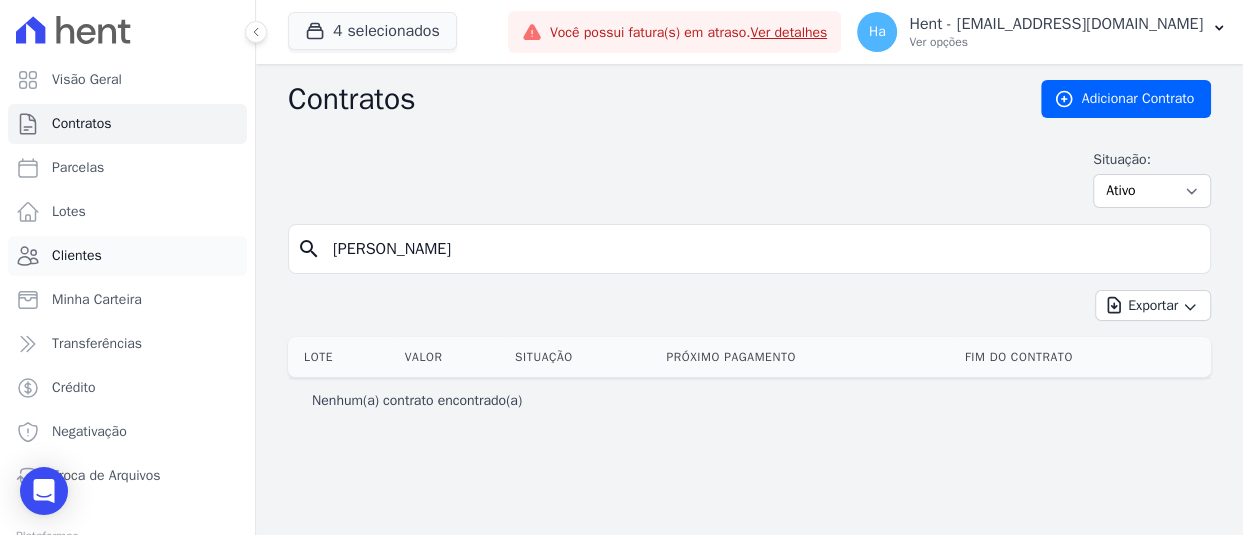 click on "Clientes" at bounding box center [127, 256] 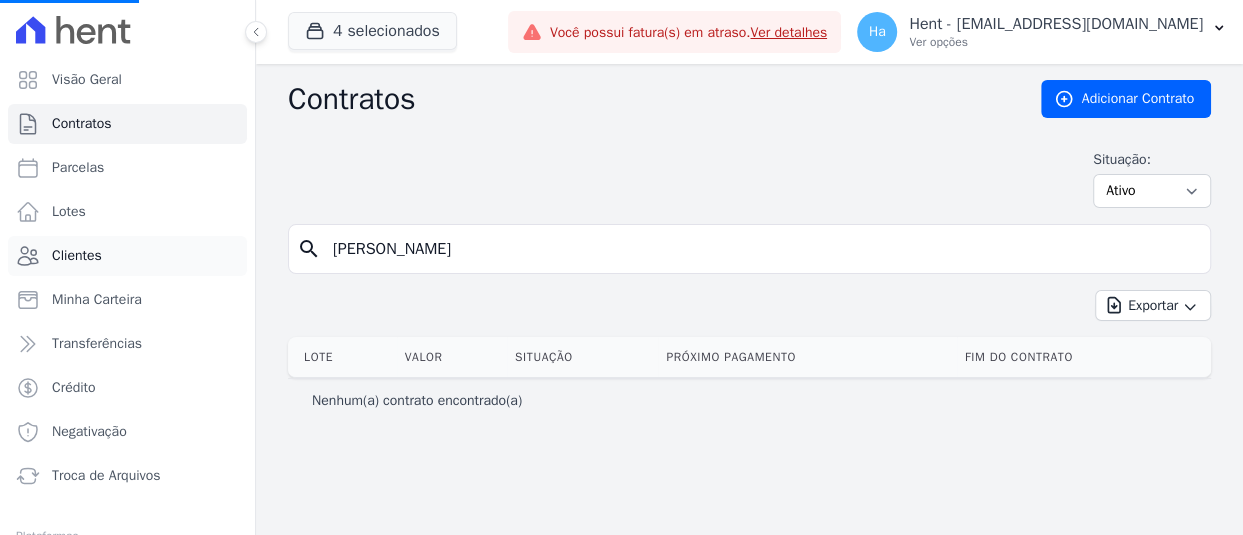 click on "Clientes" at bounding box center (127, 256) 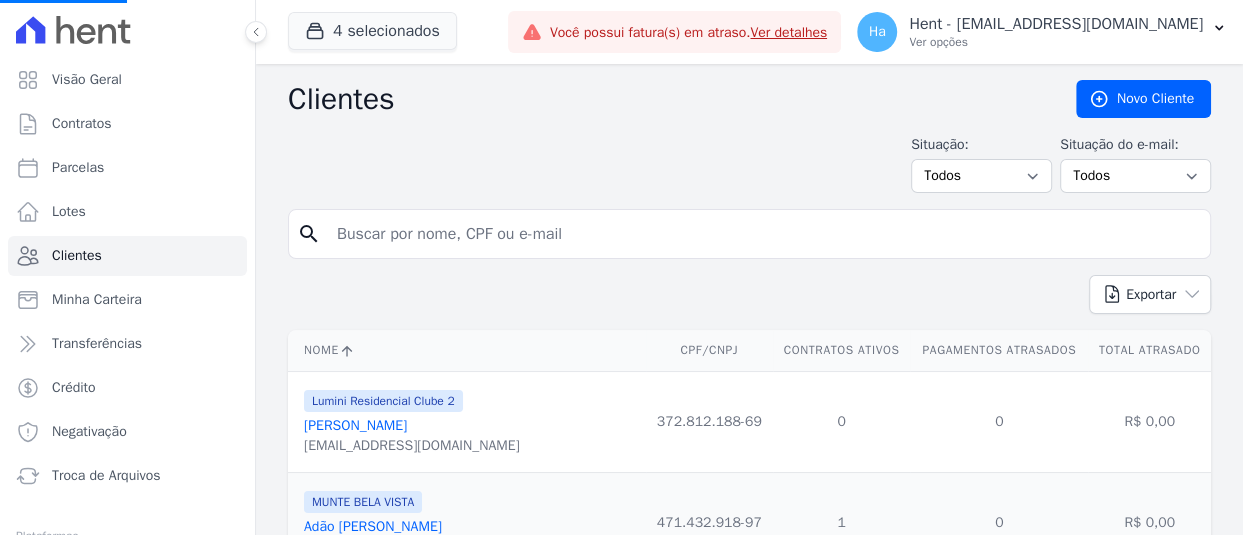 click at bounding box center [763, 234] 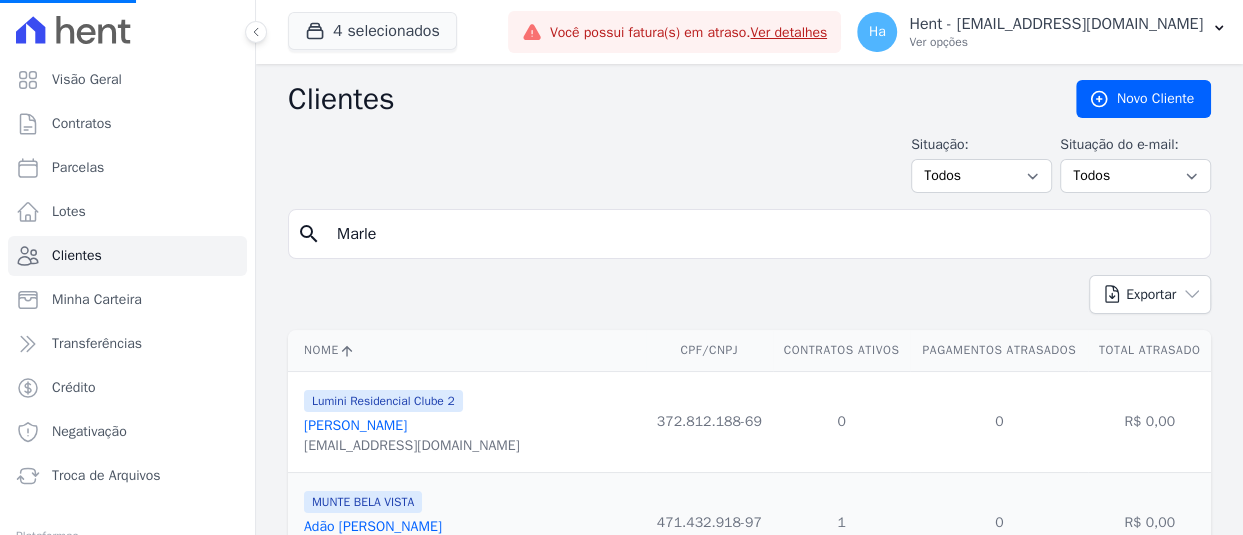 type on "Marlen" 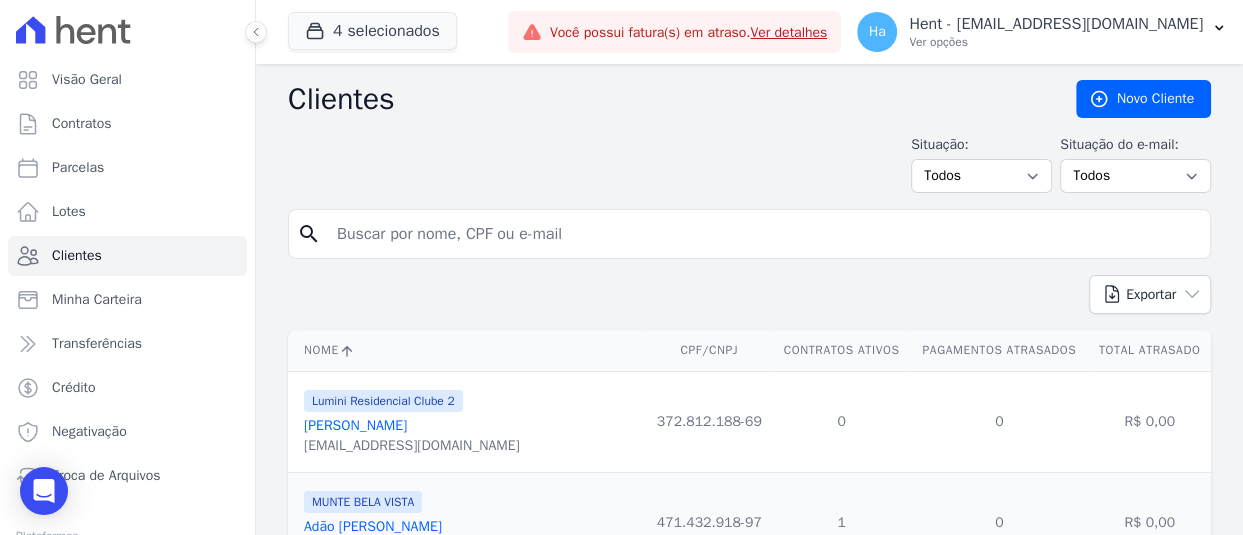 click at bounding box center [763, 234] 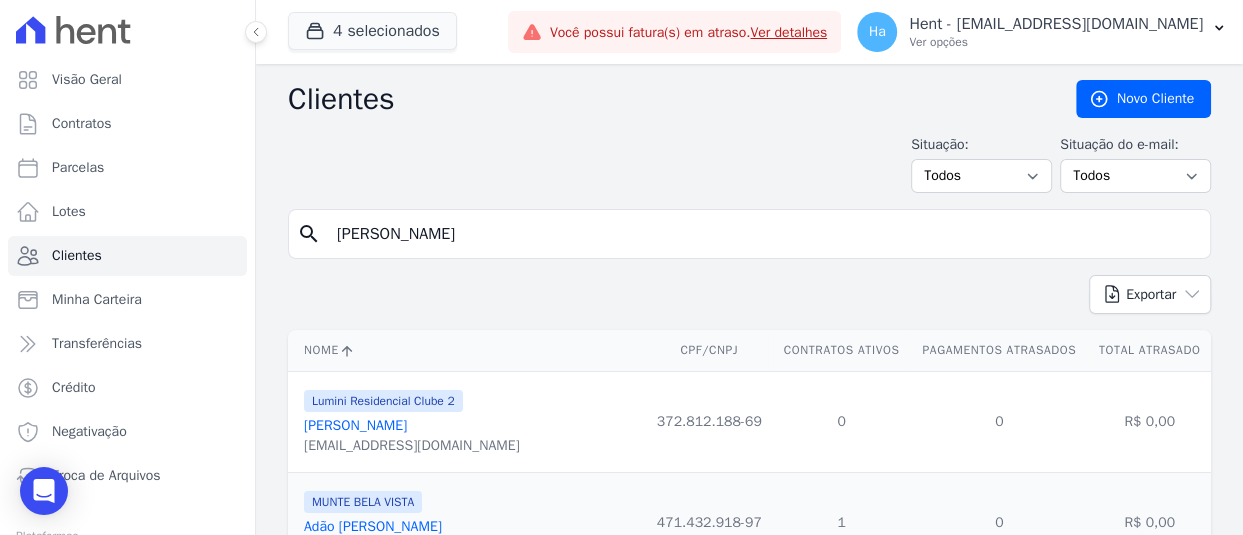 type on "Marlene" 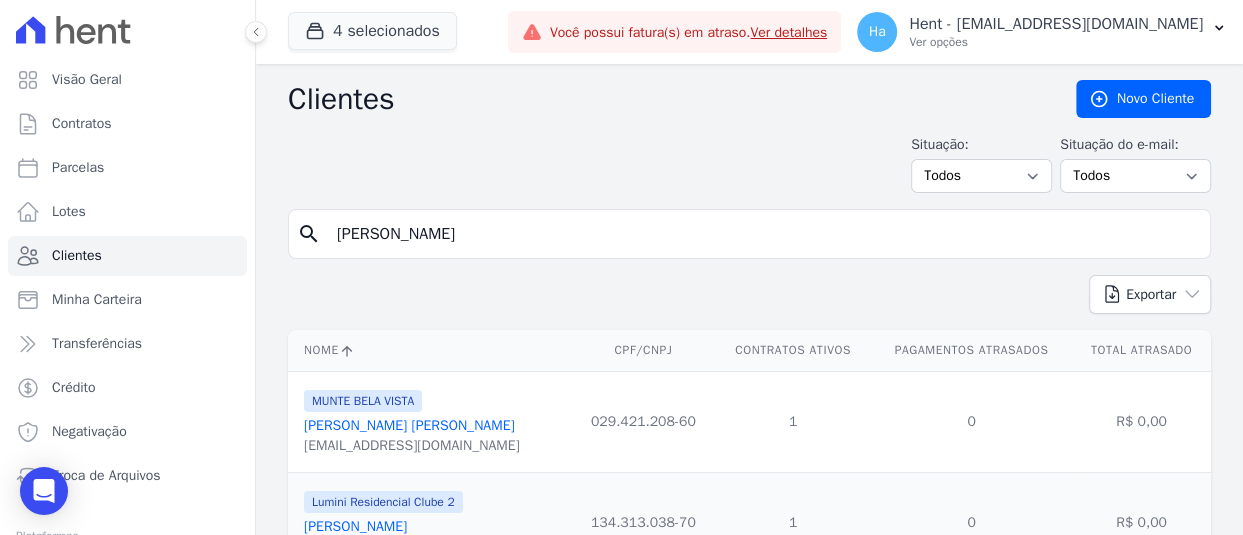 scroll, scrollTop: 200, scrollLeft: 0, axis: vertical 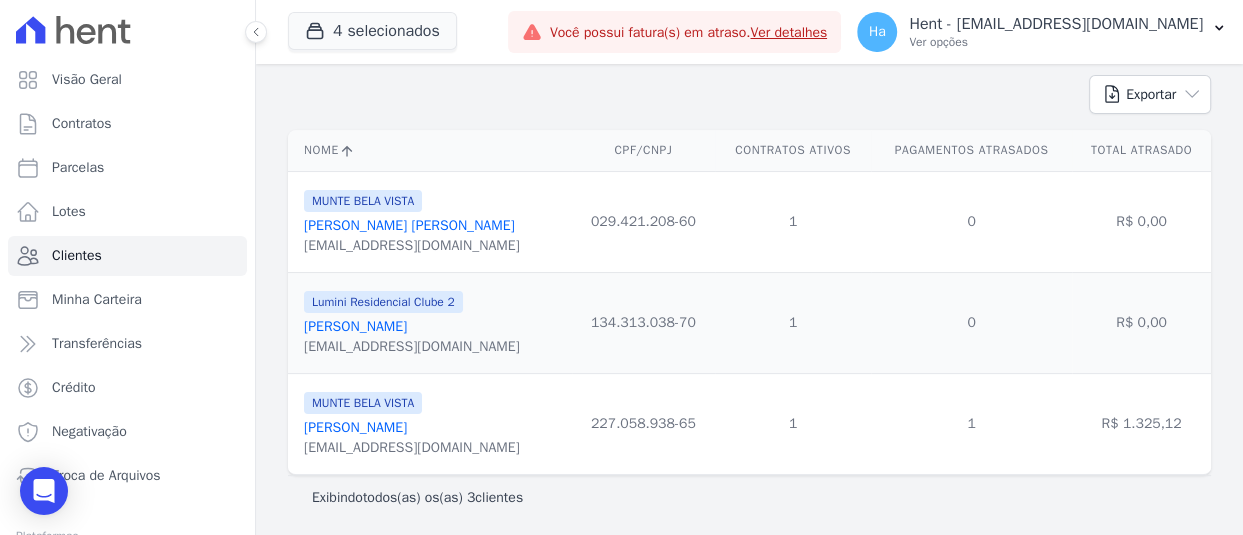 click on "Marlene Miranda De Barros Silva" at bounding box center (355, 427) 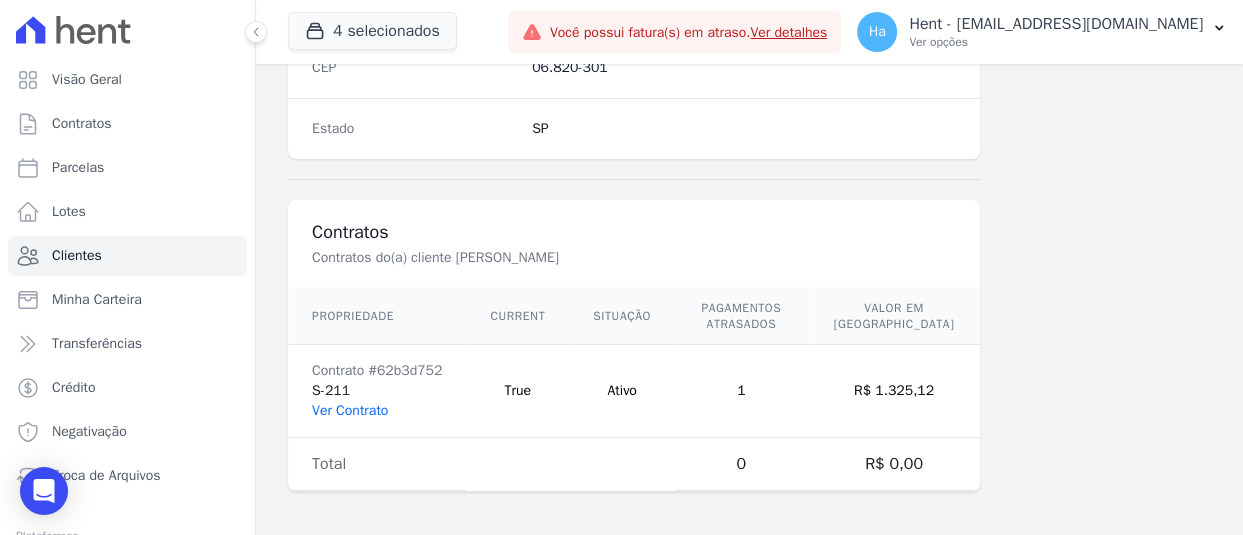 scroll, scrollTop: 1349, scrollLeft: 0, axis: vertical 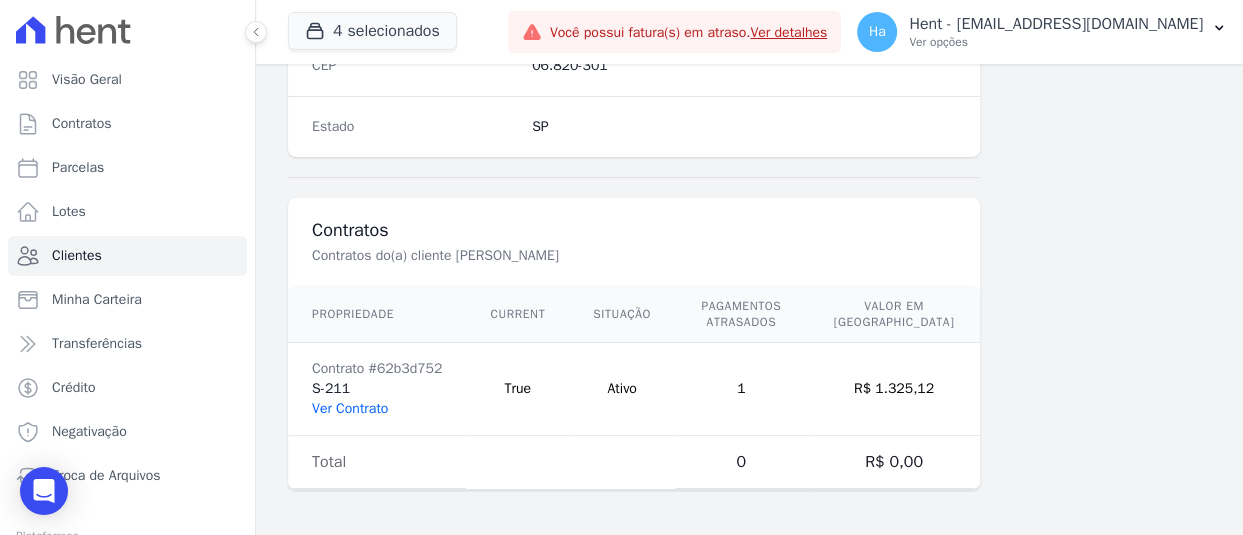 click on "Ver Contrato" at bounding box center [350, 408] 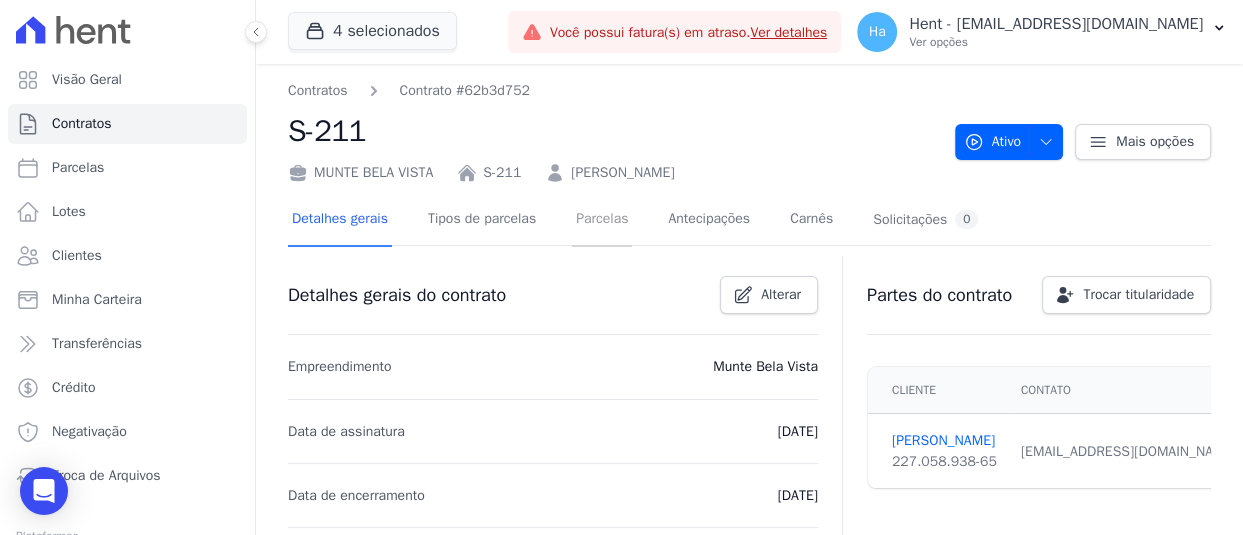 click on "Parcelas" at bounding box center [602, 220] 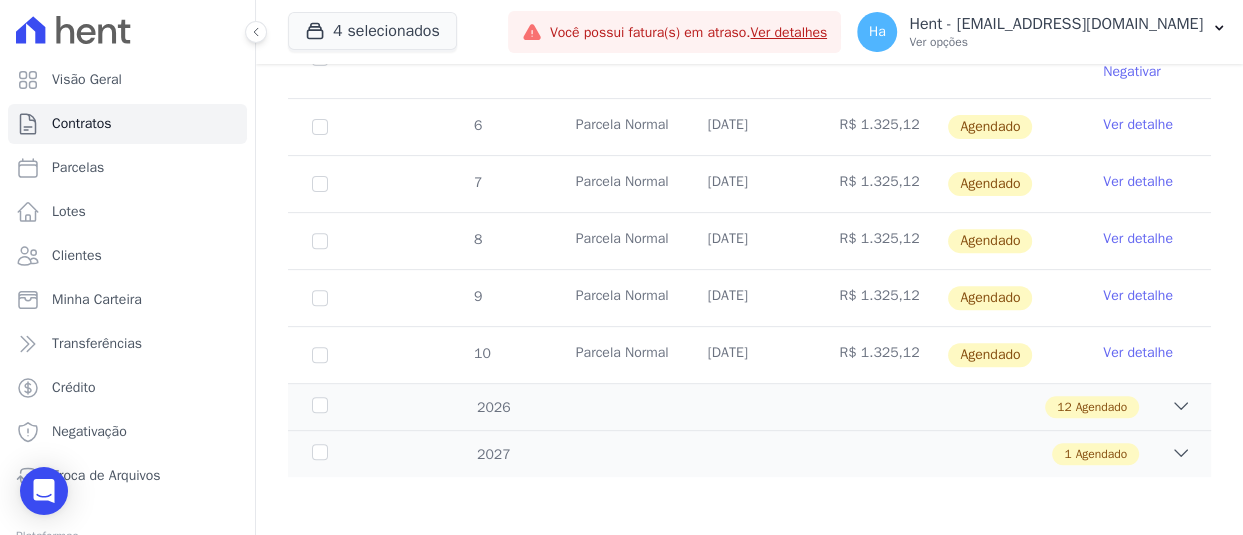 scroll, scrollTop: 220, scrollLeft: 0, axis: vertical 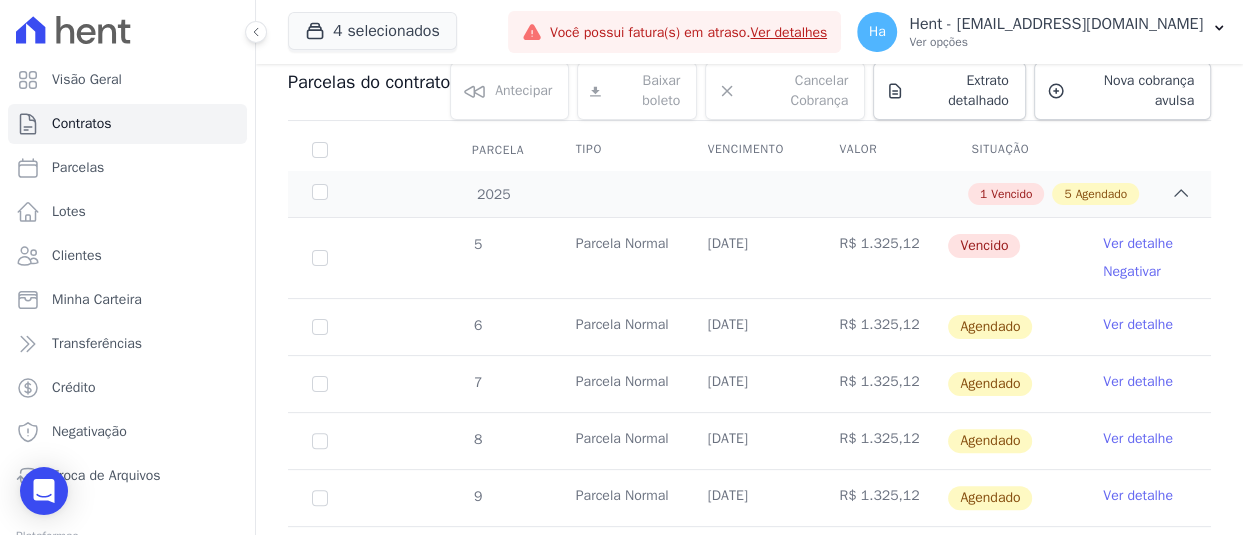 click on "Ver detalhe" at bounding box center [1138, 244] 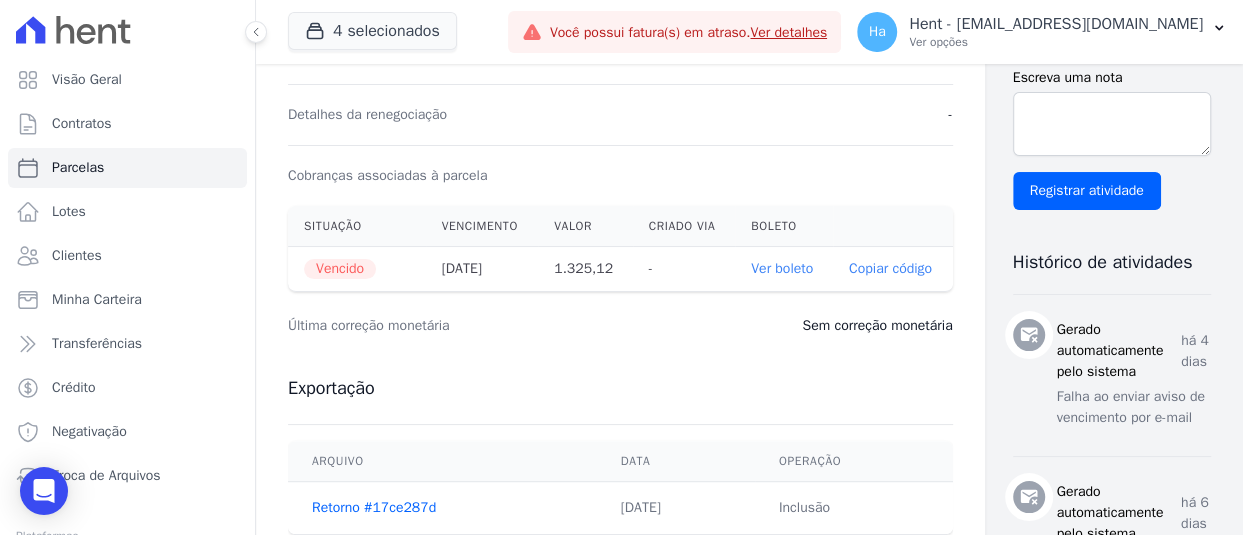 scroll, scrollTop: 600, scrollLeft: 0, axis: vertical 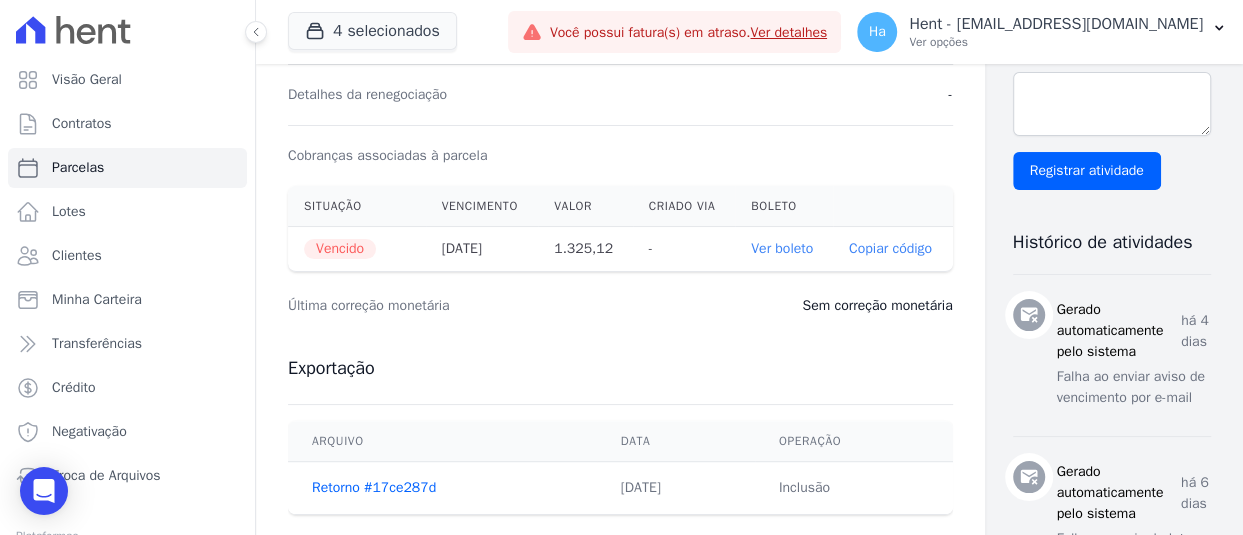 click on "Ver boleto" at bounding box center [782, 248] 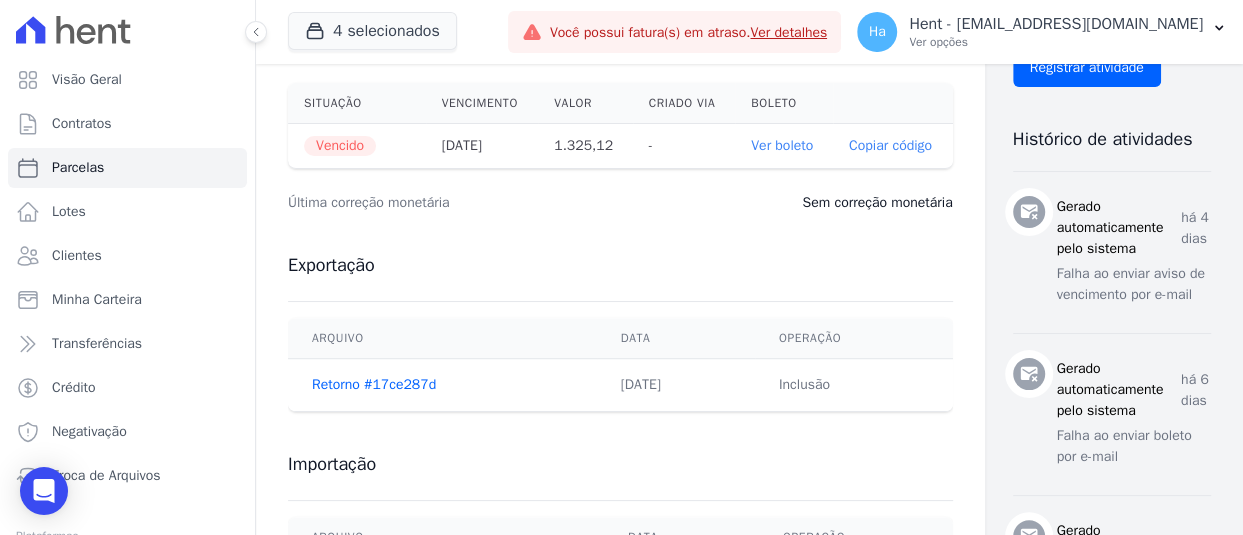 scroll, scrollTop: 668, scrollLeft: 0, axis: vertical 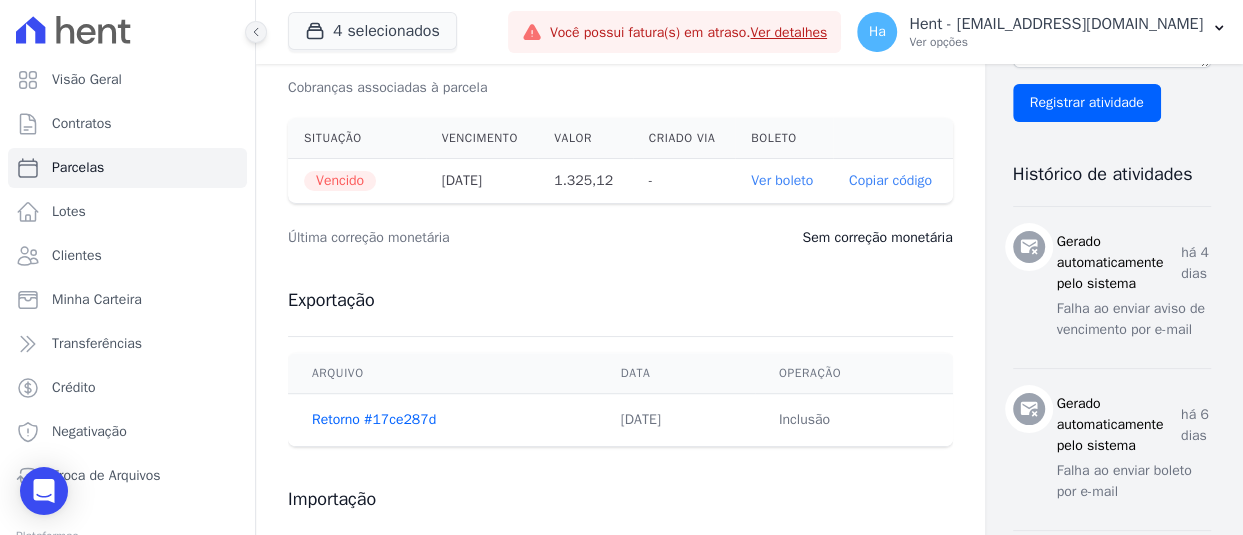 click 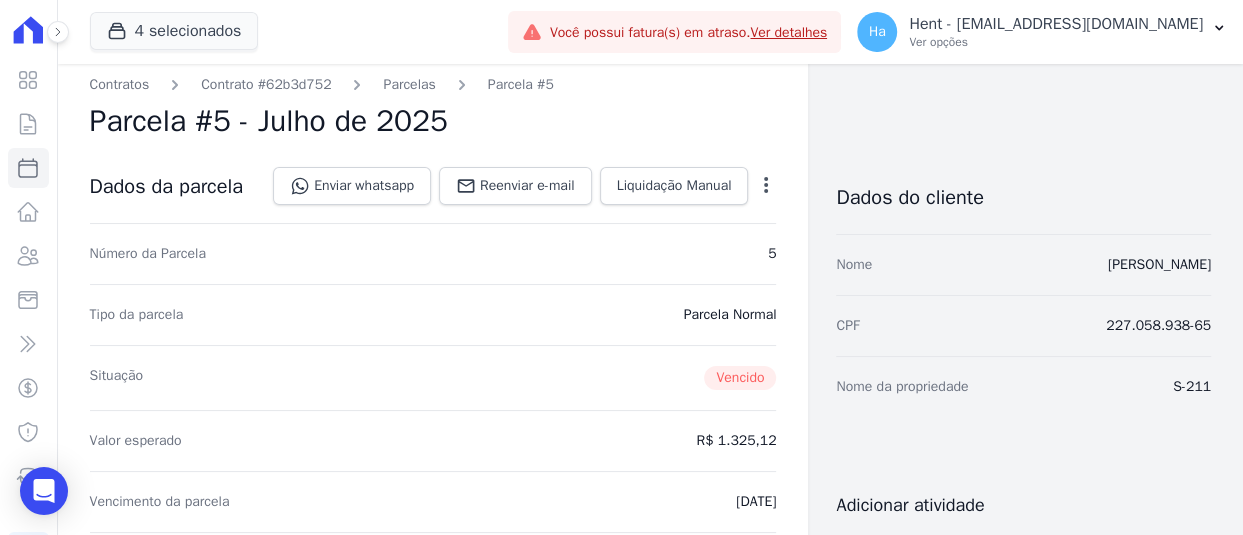 scroll, scrollTop: 0, scrollLeft: 0, axis: both 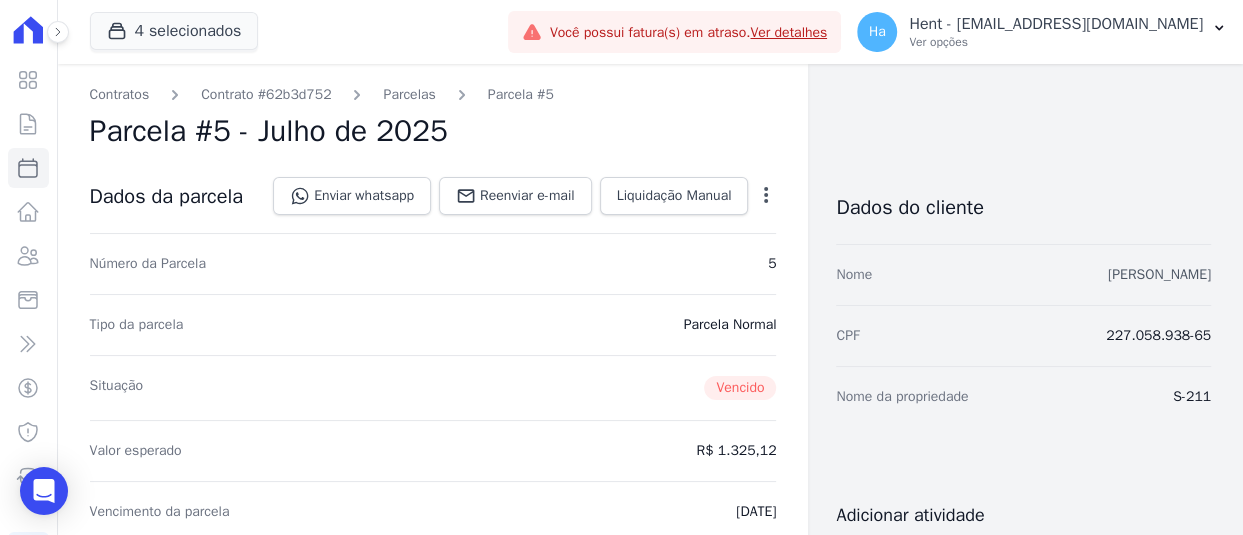 click on "Marlene Miranda de Barros Silva" at bounding box center (1159, 274) 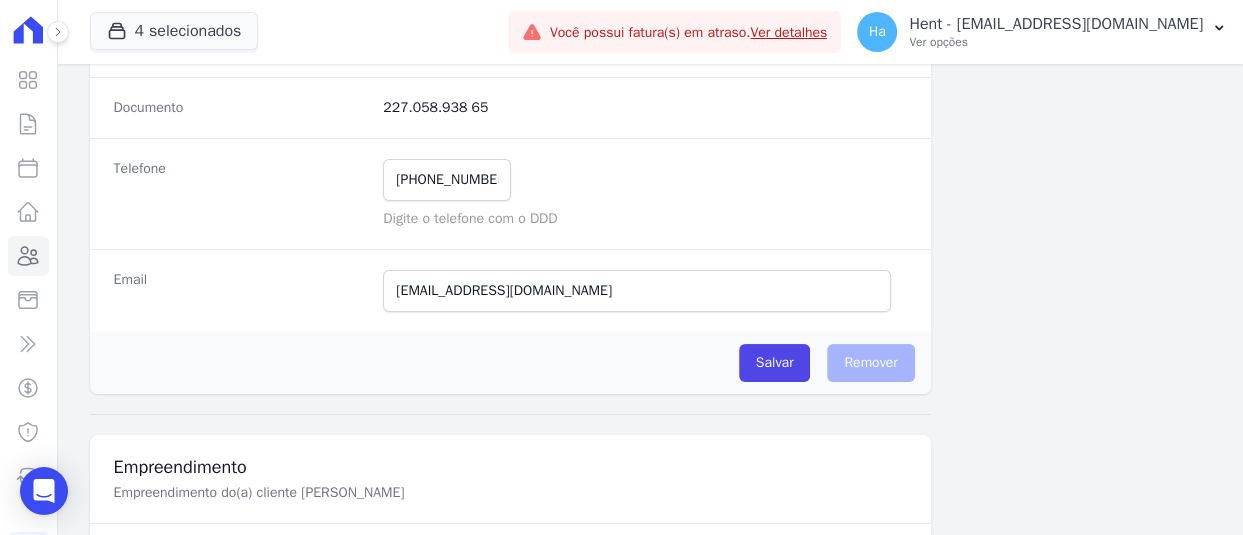 scroll, scrollTop: 400, scrollLeft: 0, axis: vertical 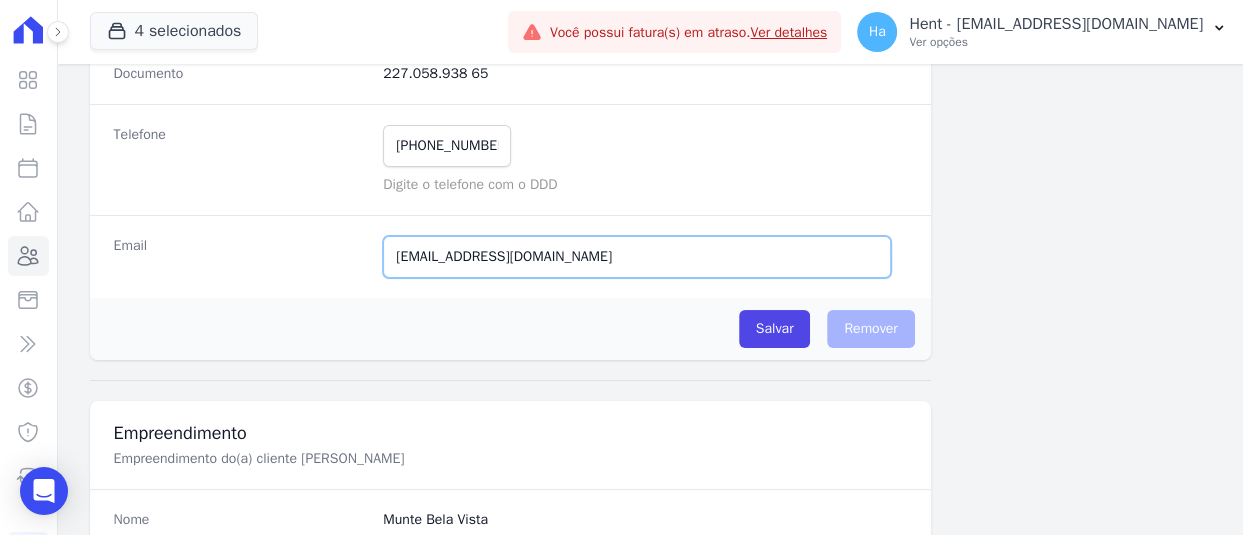 drag, startPoint x: 598, startPoint y: 257, endPoint x: 361, endPoint y: 257, distance: 237 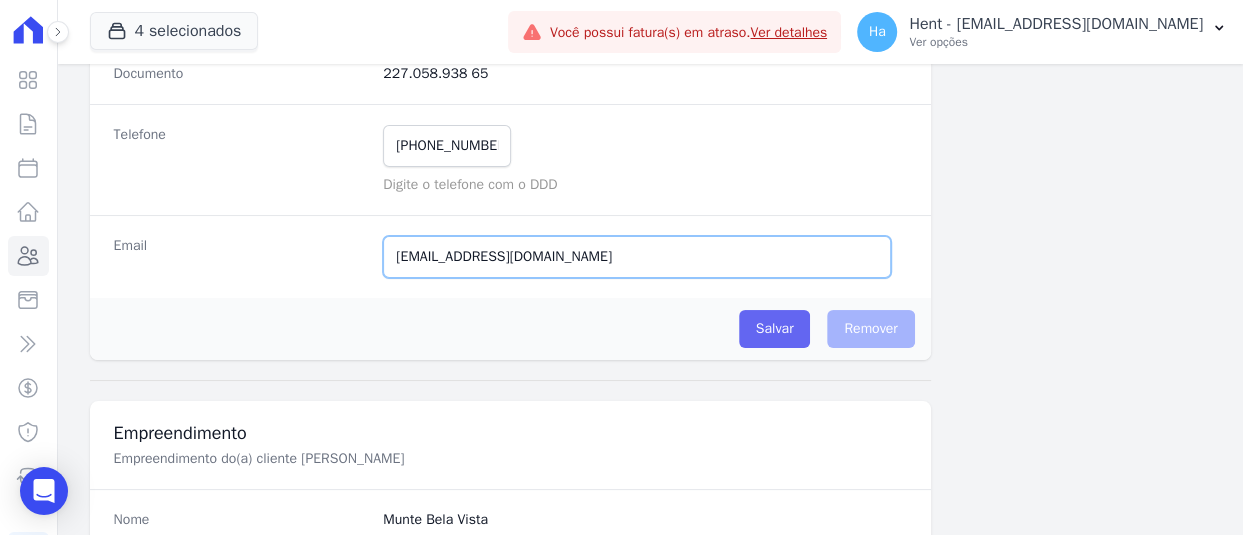 type on "marlenemiranda207@yahoo.com.br" 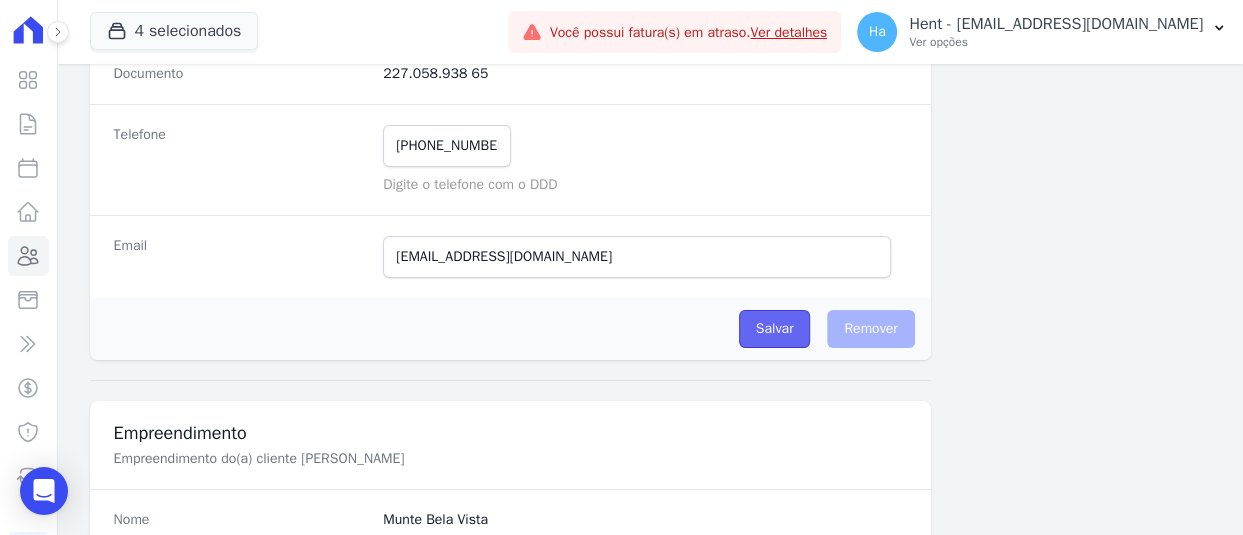 click on "Salvar" at bounding box center (775, 329) 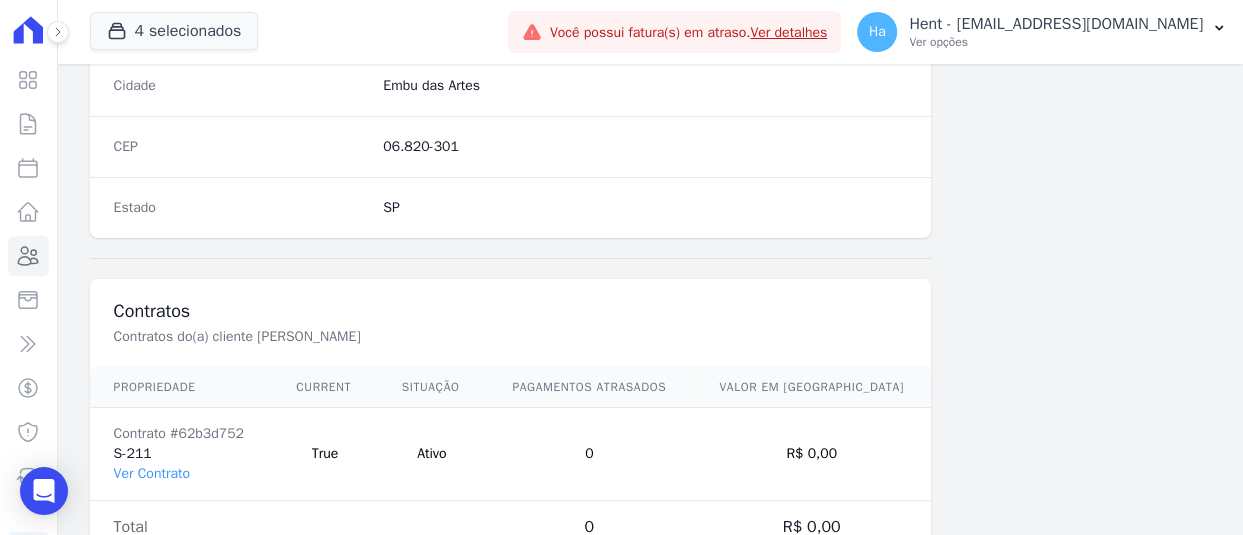 scroll, scrollTop: 1333, scrollLeft: 0, axis: vertical 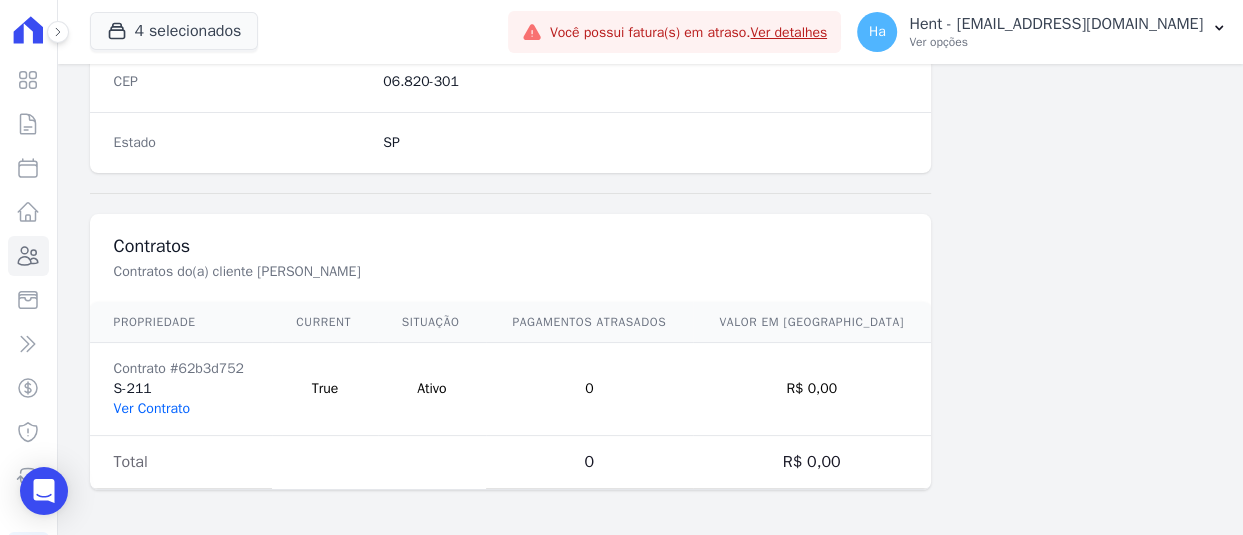 click on "Ver Contrato" at bounding box center [152, 408] 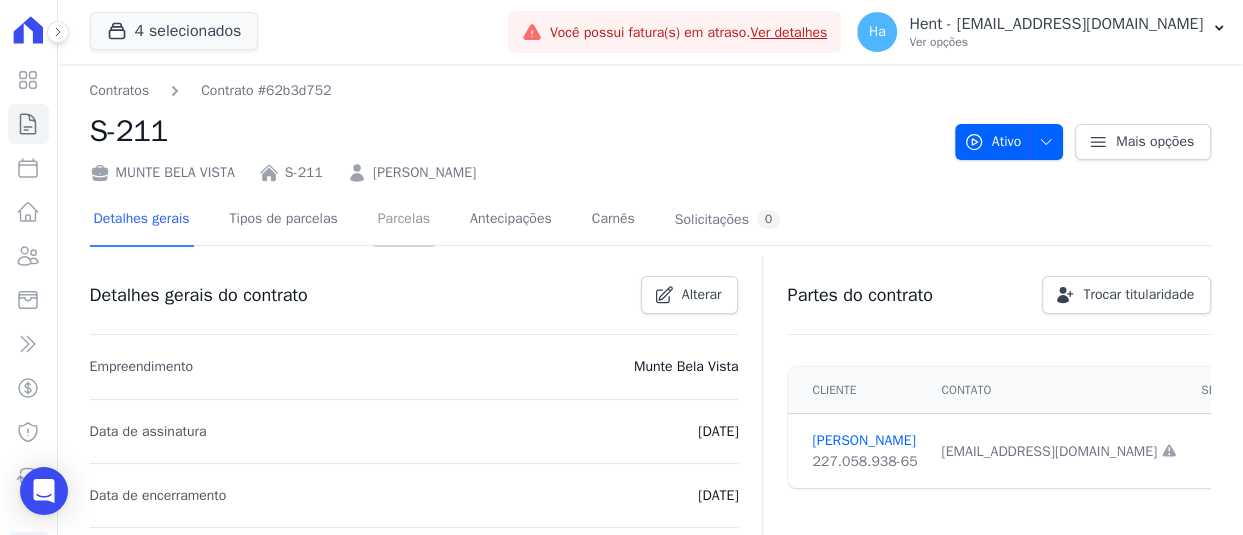click on "Parcelas" at bounding box center [404, 220] 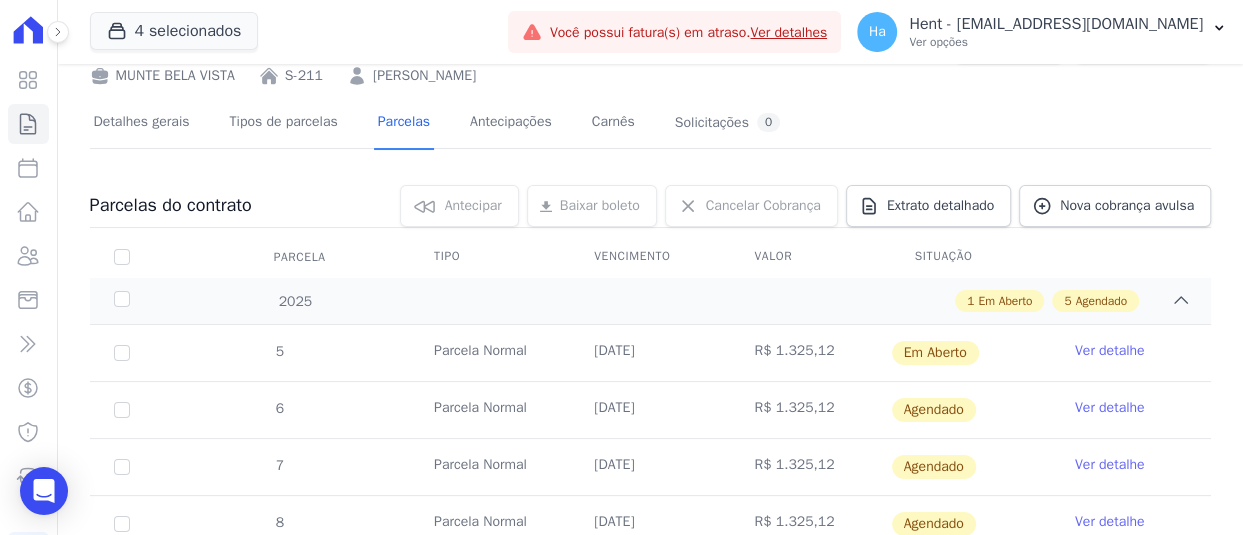 scroll, scrollTop: 300, scrollLeft: 0, axis: vertical 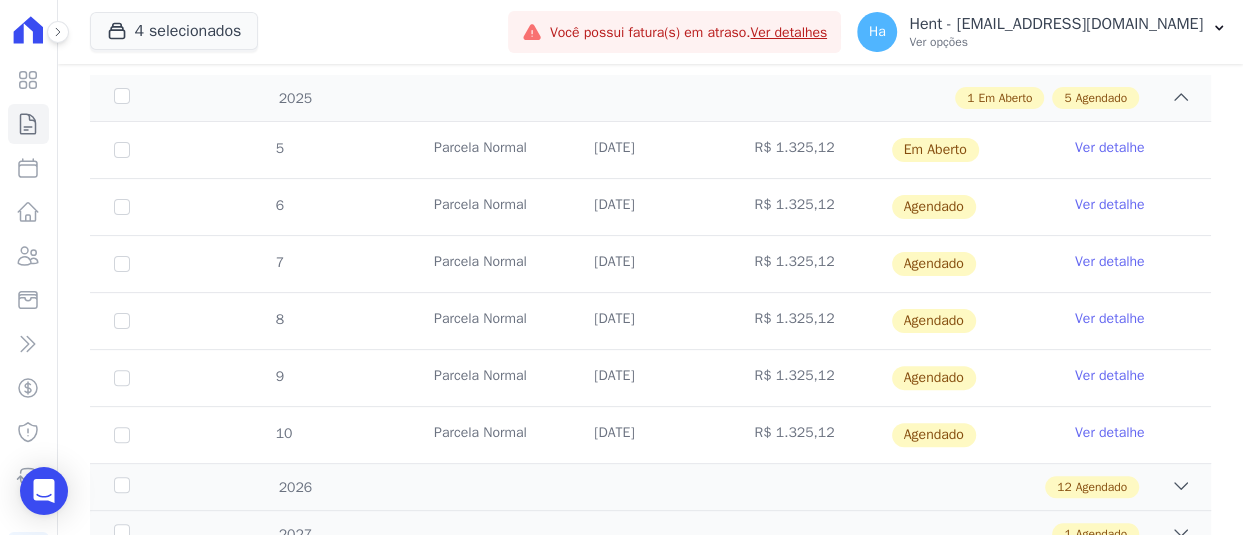click on "Ver detalhe" at bounding box center [1110, 148] 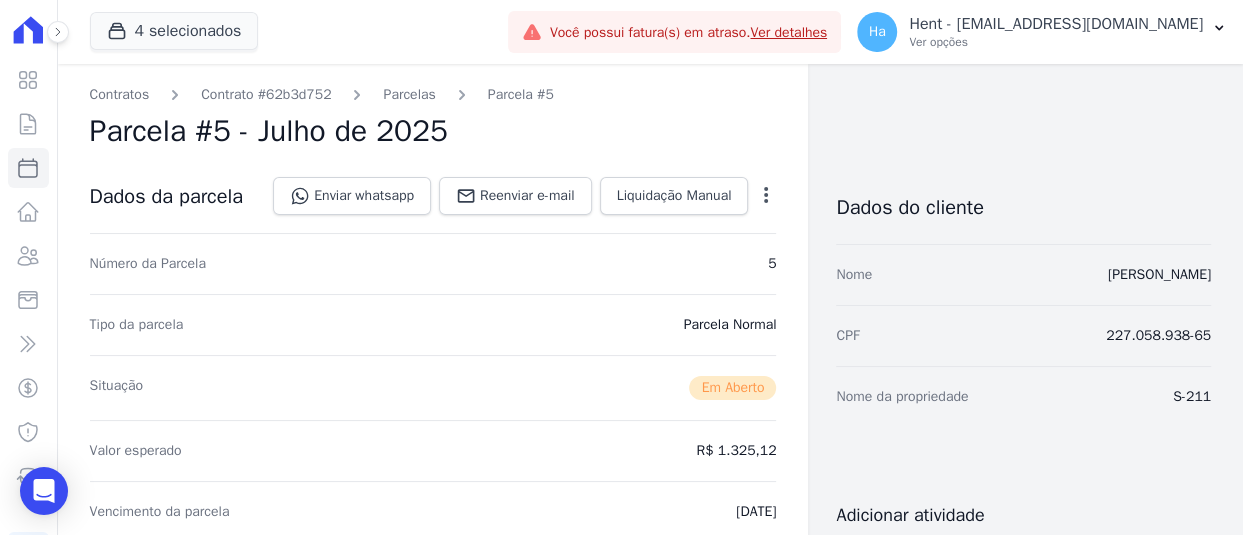 scroll, scrollTop: 100, scrollLeft: 0, axis: vertical 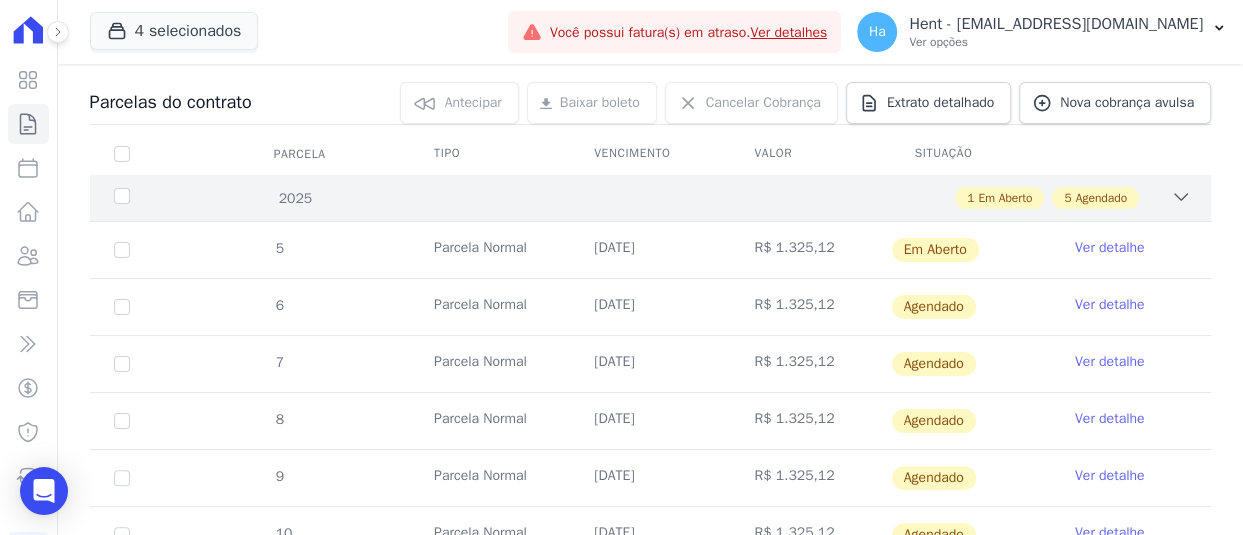 click 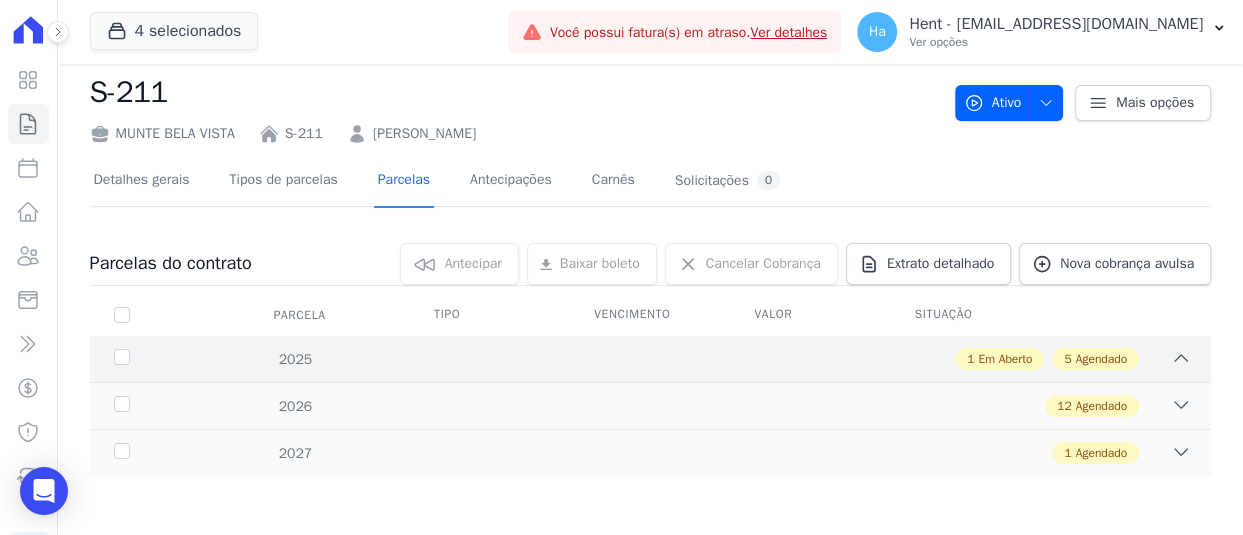 click on "2025
1
Em Aberto
5
Agendado" at bounding box center [650, 359] 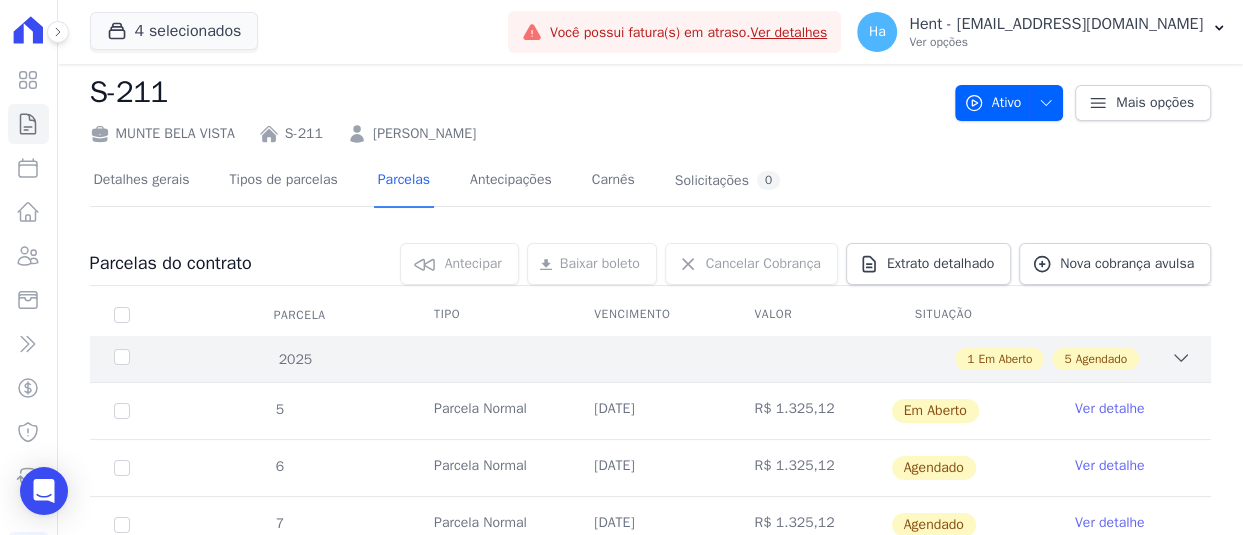 scroll, scrollTop: 200, scrollLeft: 0, axis: vertical 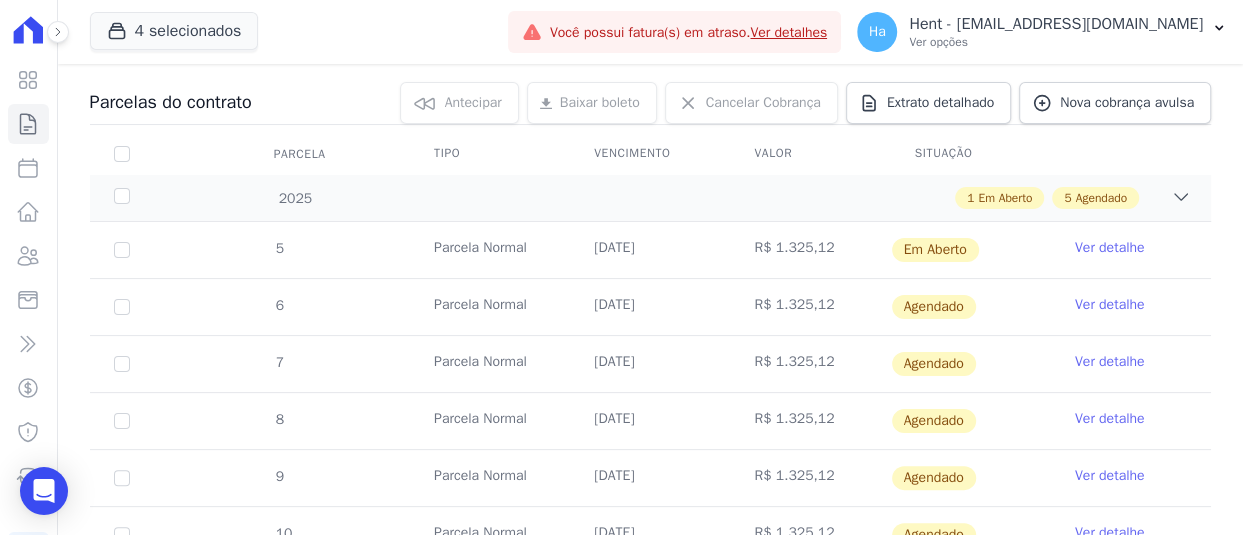 click on "Ver detalhe" at bounding box center (1110, 248) 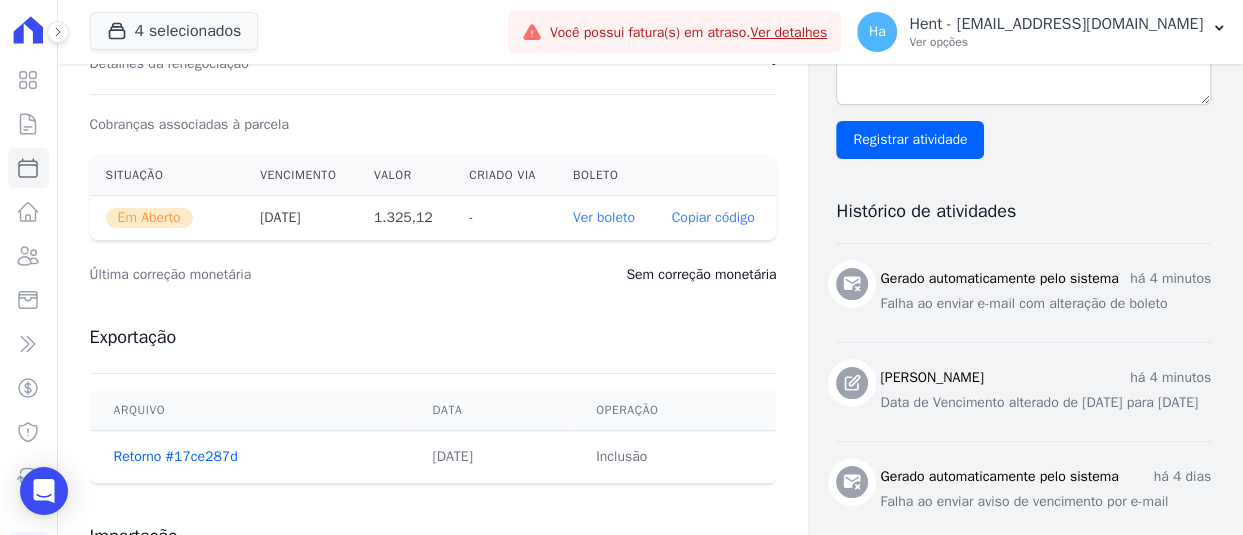 scroll, scrollTop: 800, scrollLeft: 0, axis: vertical 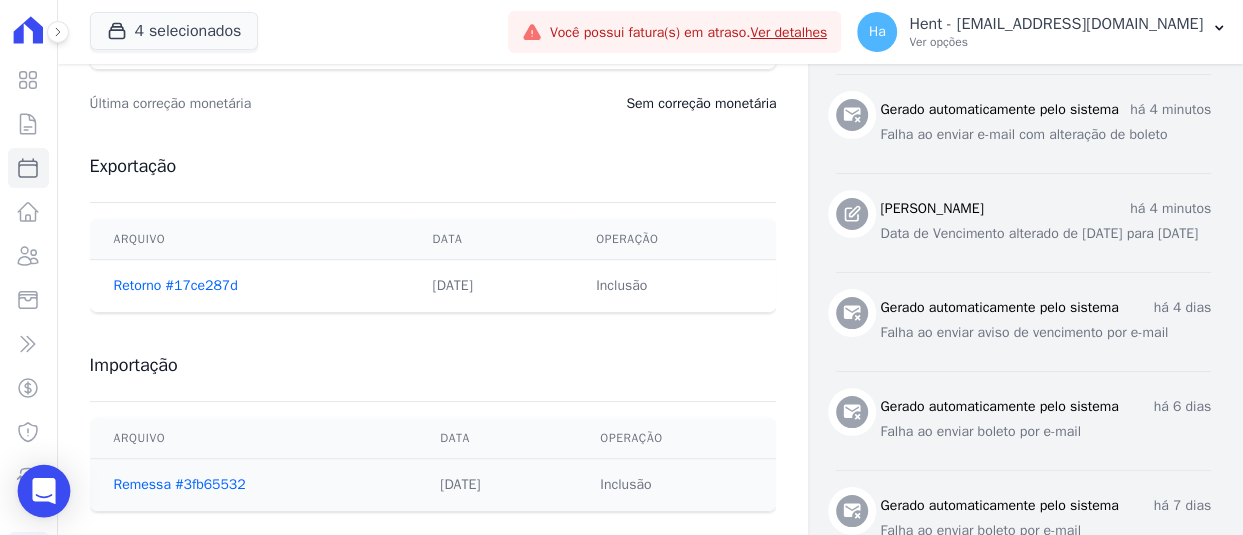 click at bounding box center [44, 491] 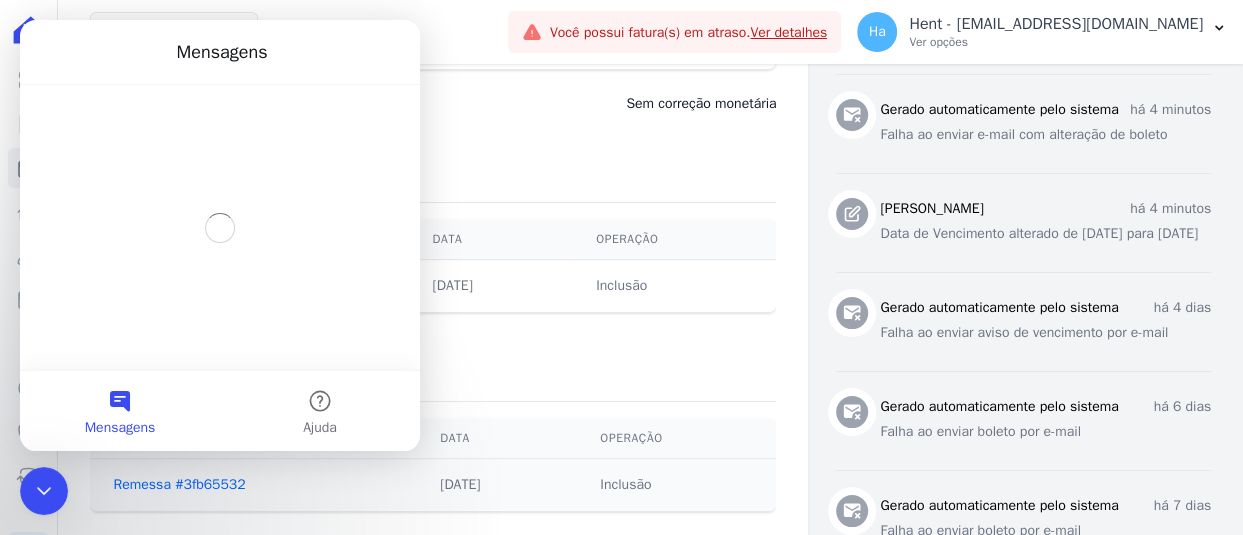 scroll, scrollTop: 0, scrollLeft: 0, axis: both 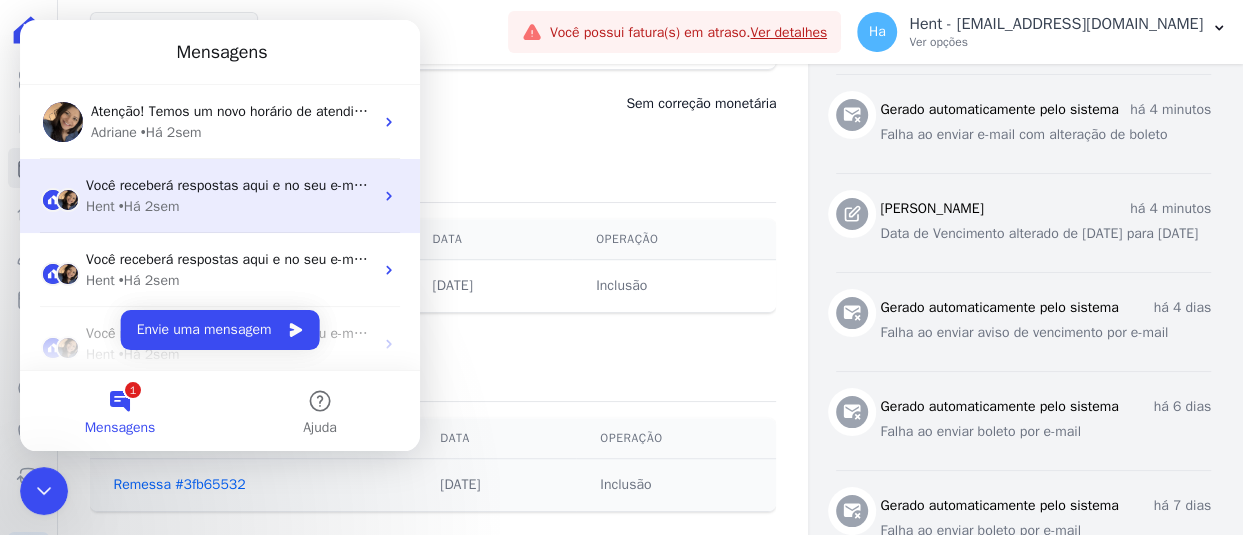 click on "Hent •  Há 2sem" at bounding box center [229, 206] 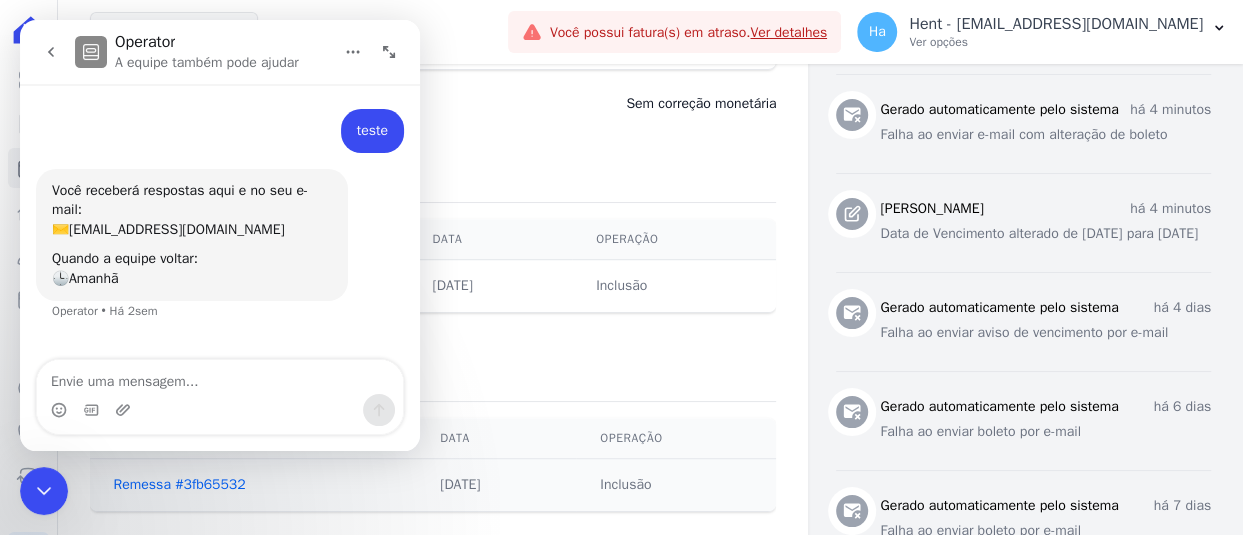 click 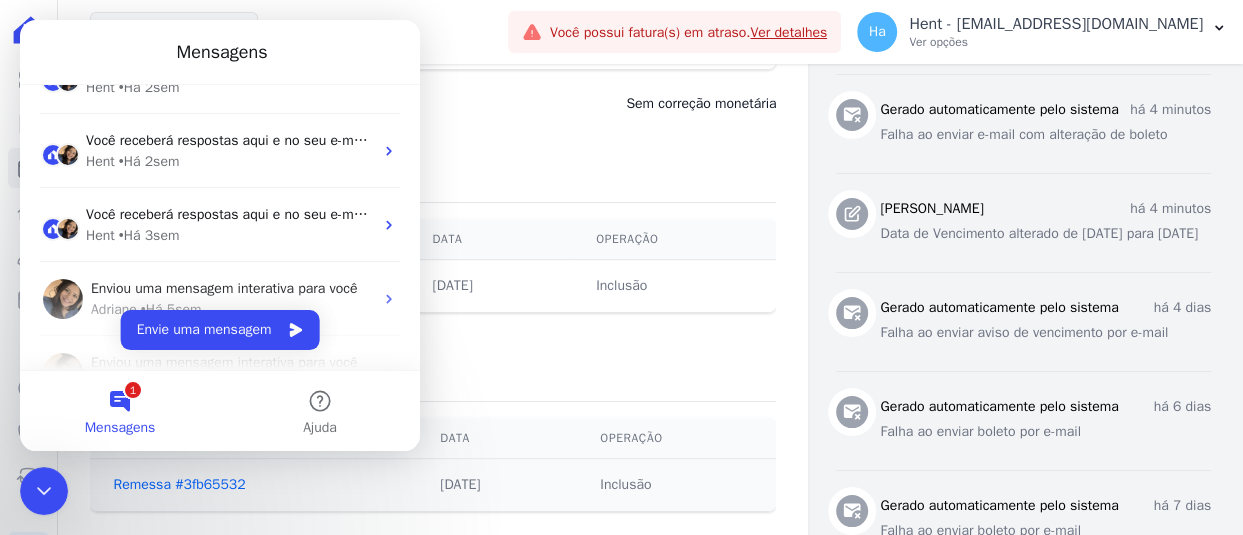 scroll, scrollTop: 200, scrollLeft: 0, axis: vertical 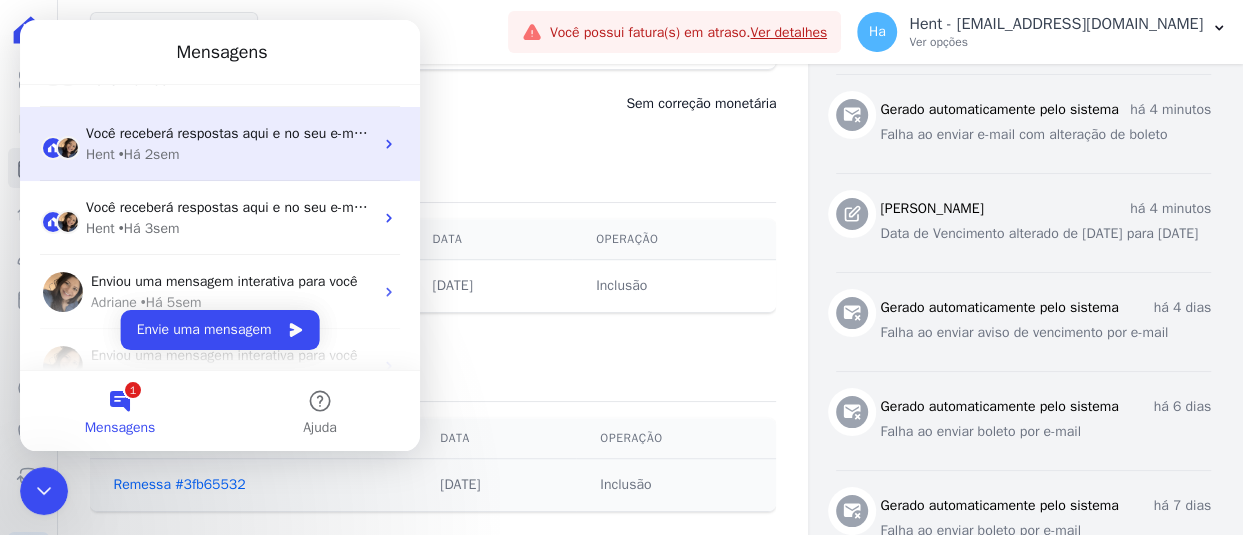 click on "Você receberá respostas aqui e no seu e-mail: ✉️ adriane.brito@hent.com.br Nosso tempo de resposta habitual 🕒 menos de 30 minutos" at bounding box center [589, 133] 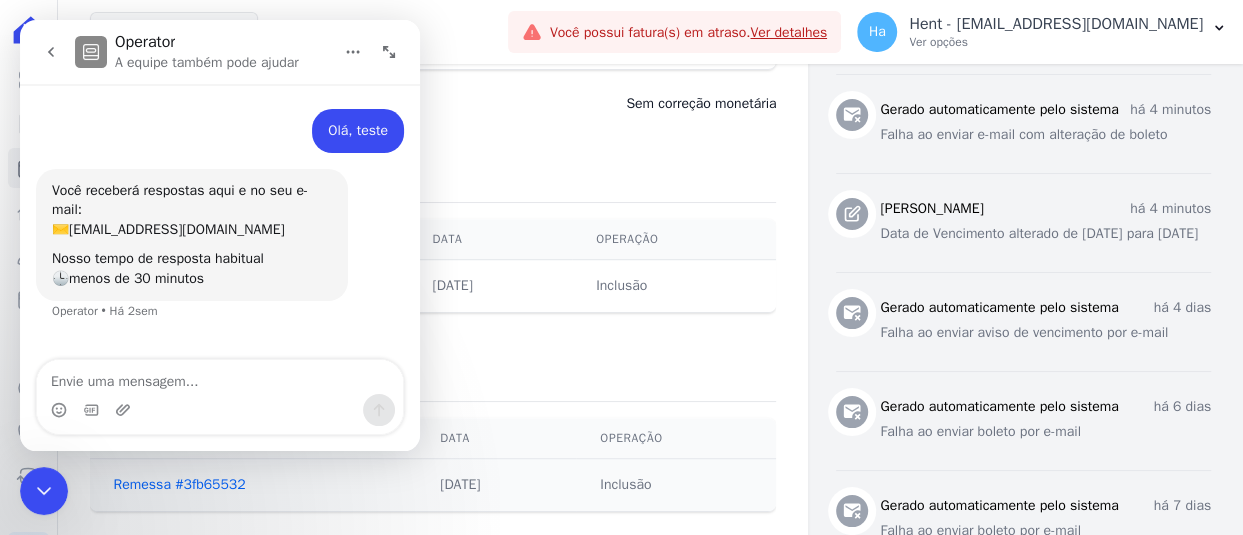scroll, scrollTop: 300, scrollLeft: 0, axis: vertical 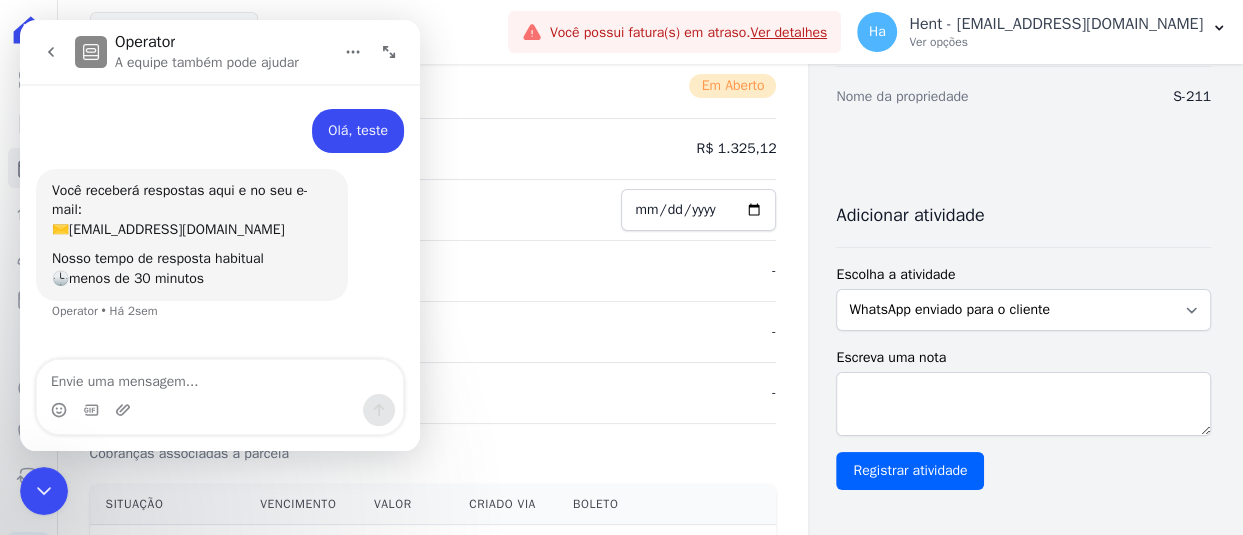 click 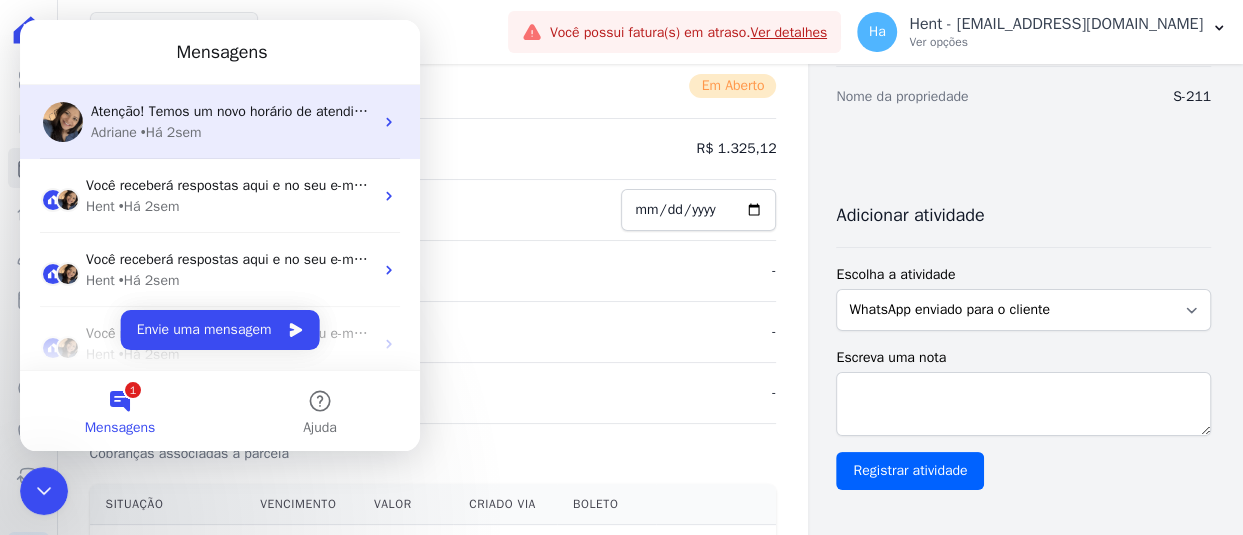 click on "•  Há 2sem" at bounding box center [171, 132] 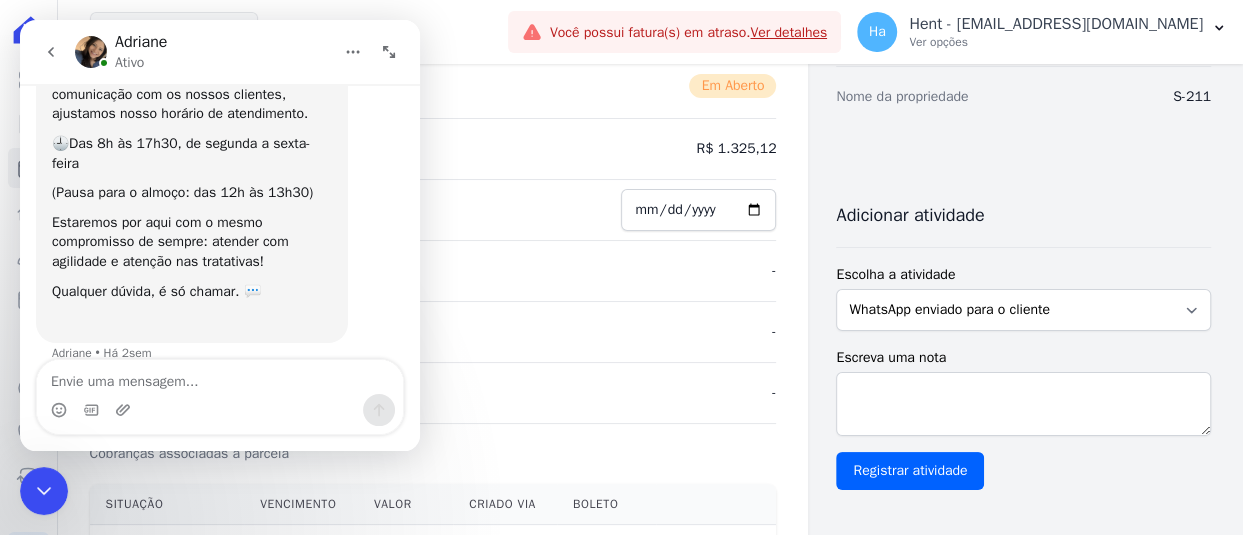 scroll, scrollTop: 129, scrollLeft: 0, axis: vertical 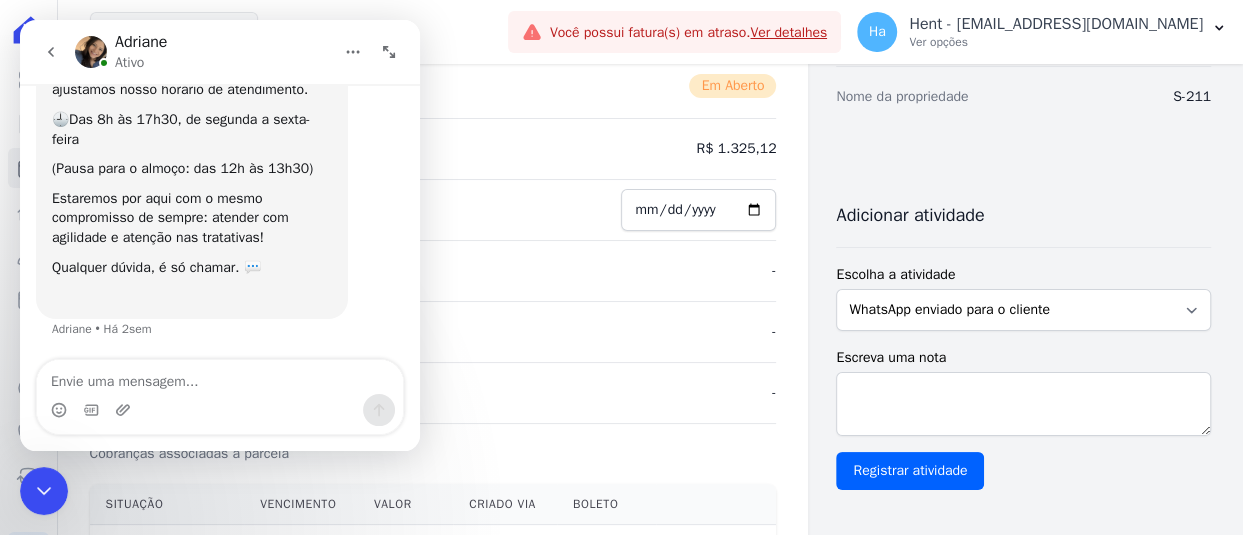 click 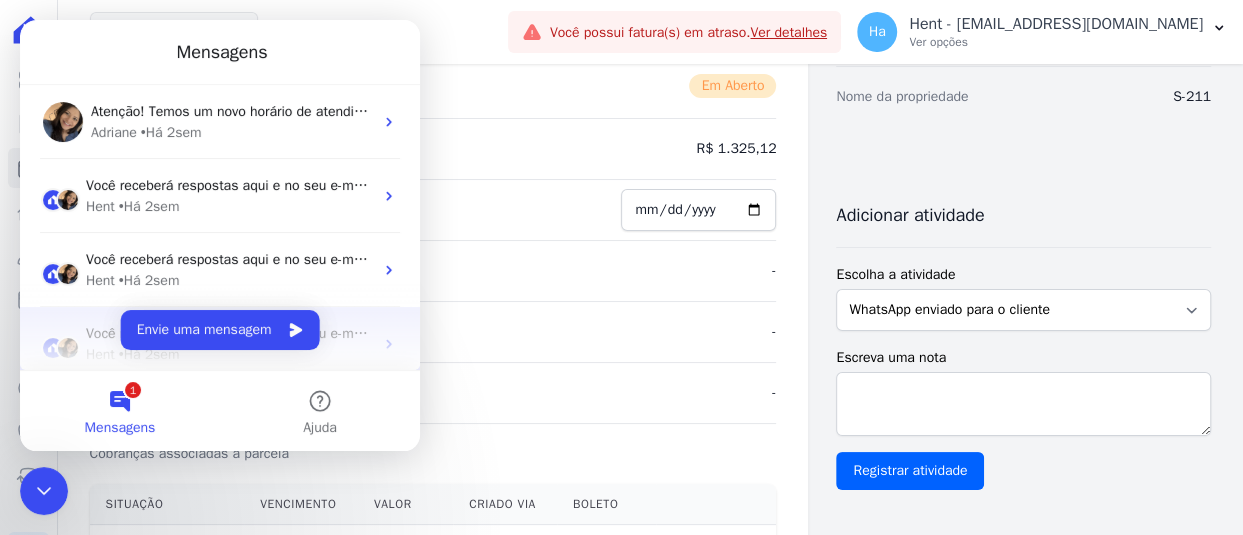 scroll, scrollTop: 0, scrollLeft: 0, axis: both 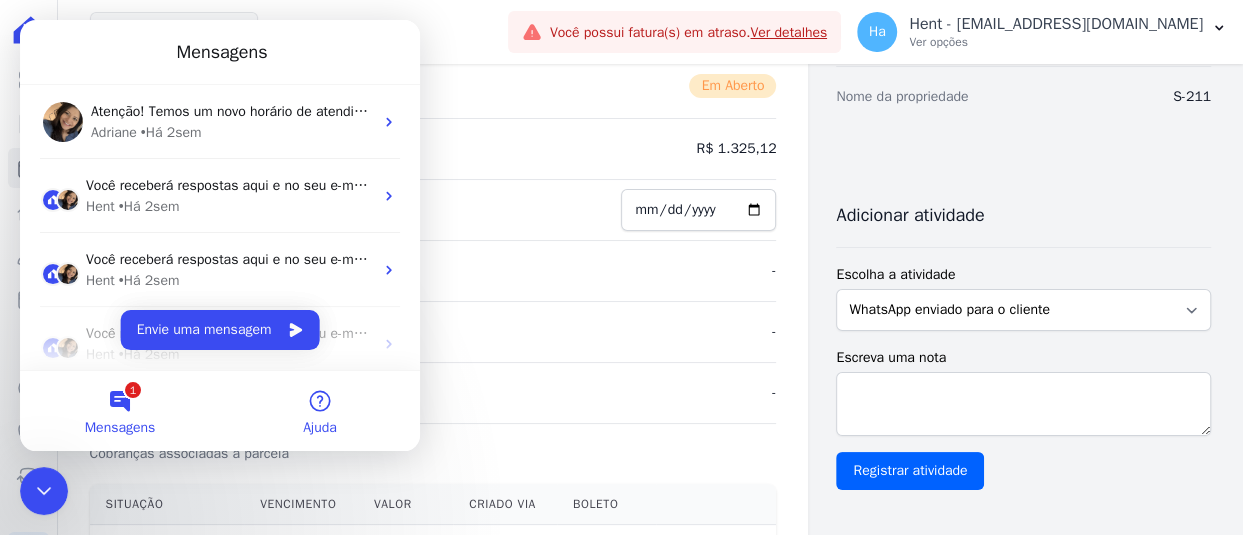 click on "Ajuda" at bounding box center (320, 411) 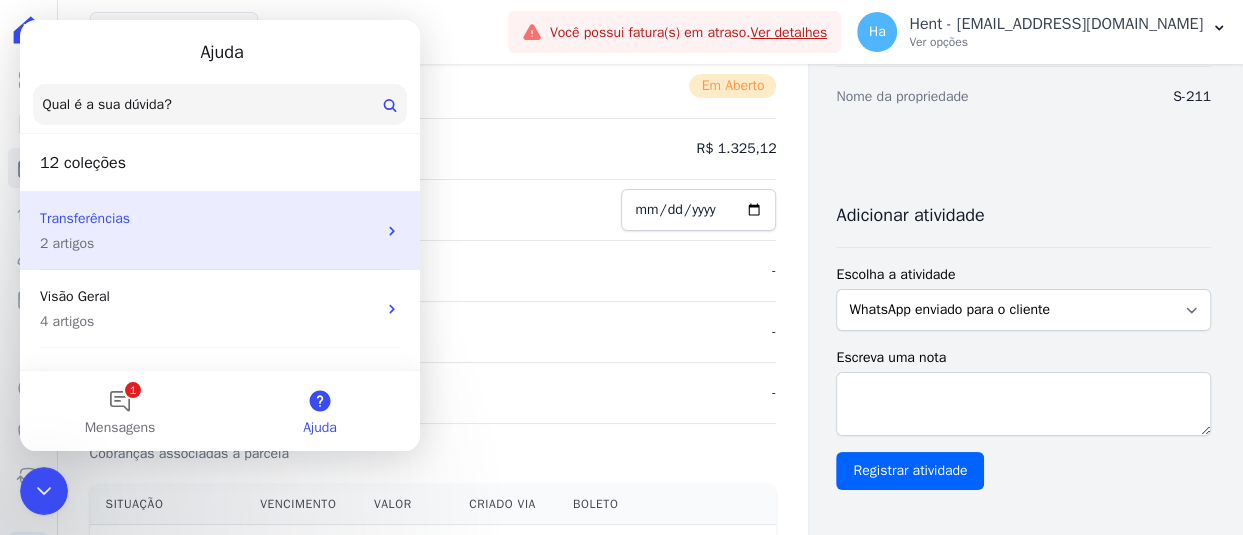 click on "Transferências" at bounding box center [208, 218] 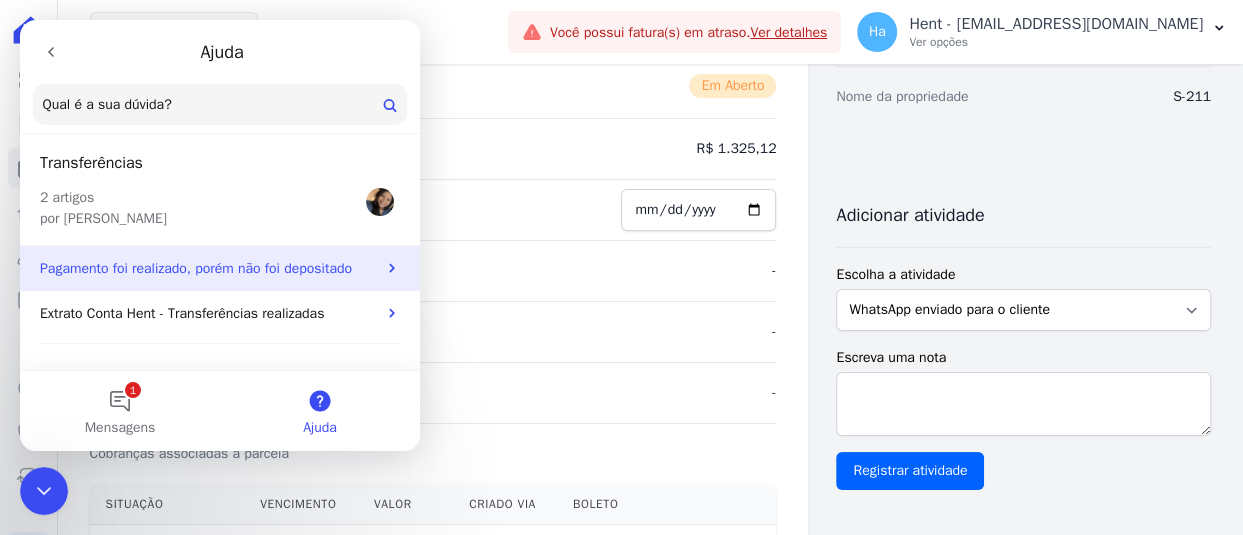 click on "Pagamento foi realizado, porém não foi depositado" at bounding box center [208, 268] 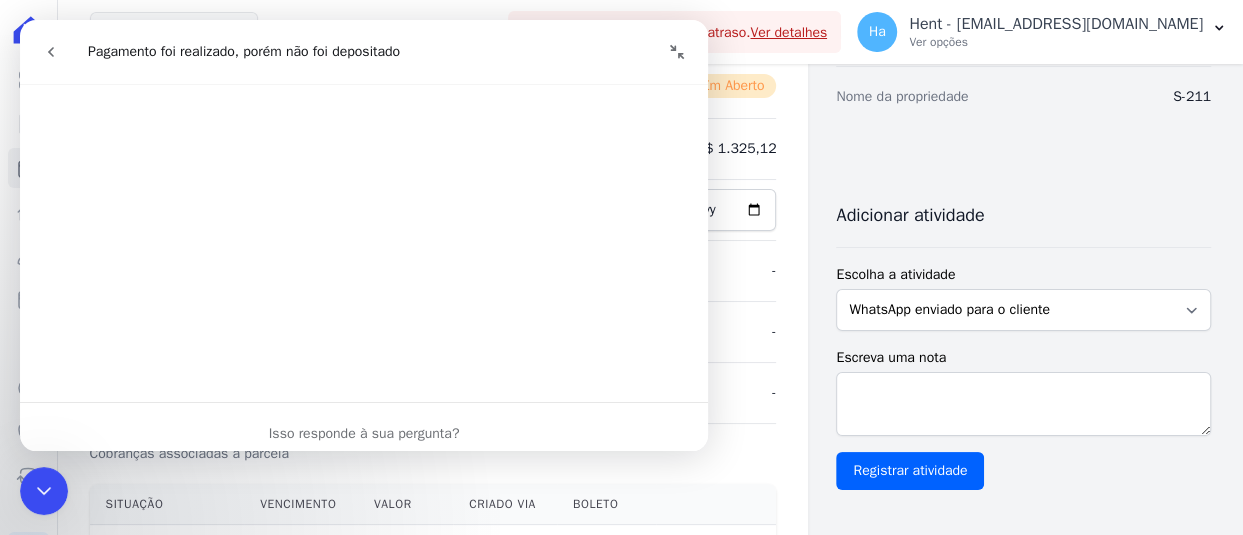 scroll, scrollTop: 889, scrollLeft: 0, axis: vertical 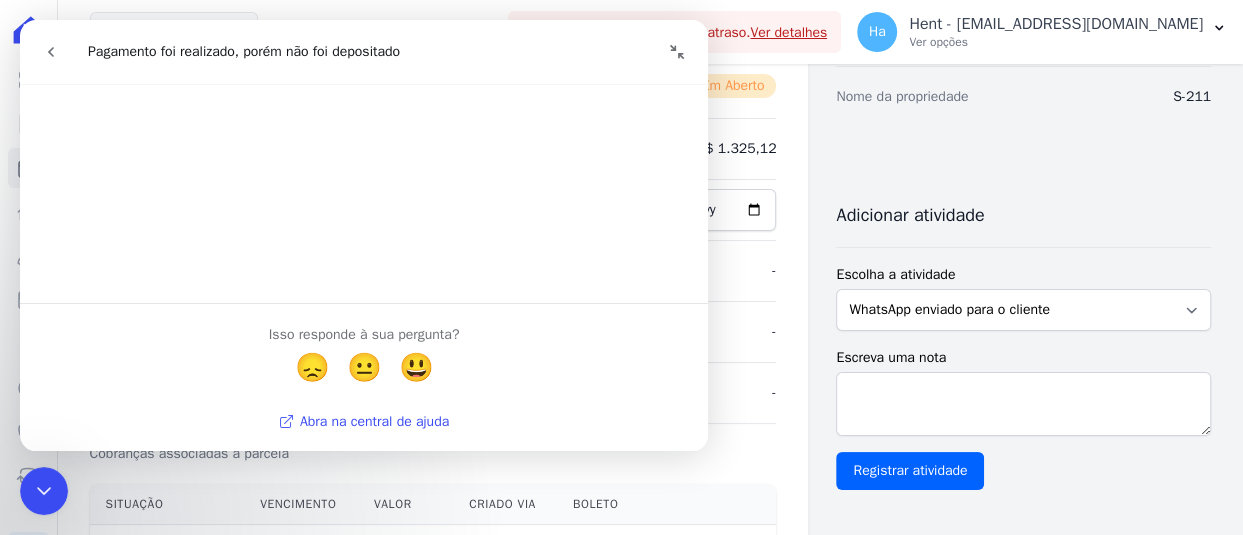 click on "Abra na central de ajuda" at bounding box center (364, 421) 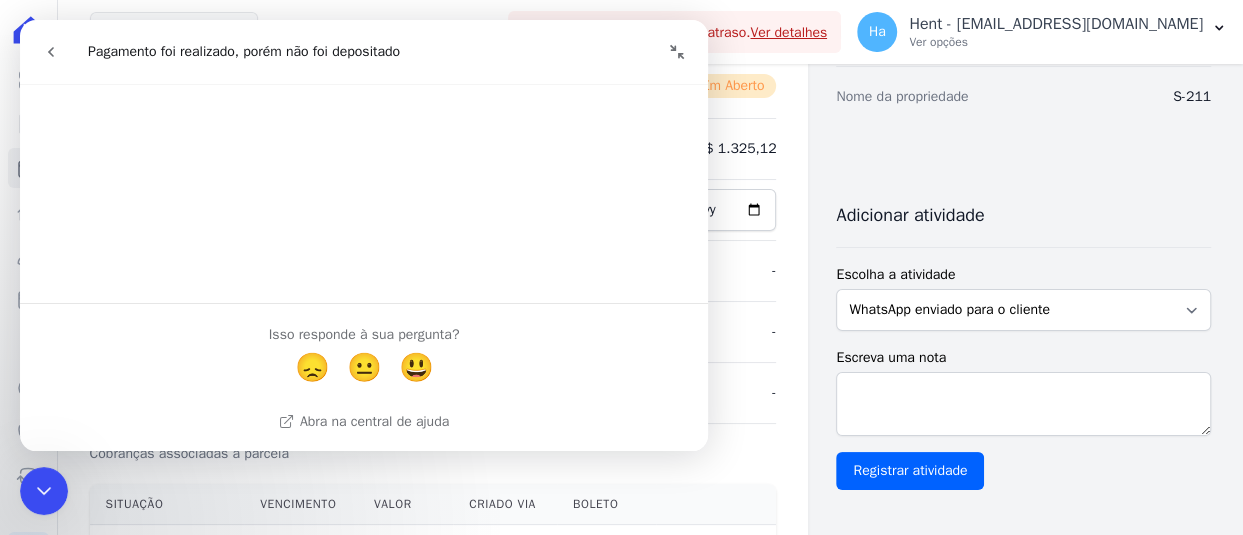 click on "Dados do cliente
Nome
Marlene Miranda de Barros Silva
CPF
227.058.938-65
Nome da propriedade
S-211
Adicionar atividade
Escolha a atividade
WhatsApp enviado para o cliente
Adicionar um comentário
Ligação feita para o cliente
E-mail enviado para o cliente
Cobrança criada
Negativação solicitada
Correção monetária realizada
Cliente atualizado
Translation missing: pt-BR.views.activity.kind.file
Escreva uma nota
Registrar atividade
Histórico de atividades" at bounding box center [1023, 1181] 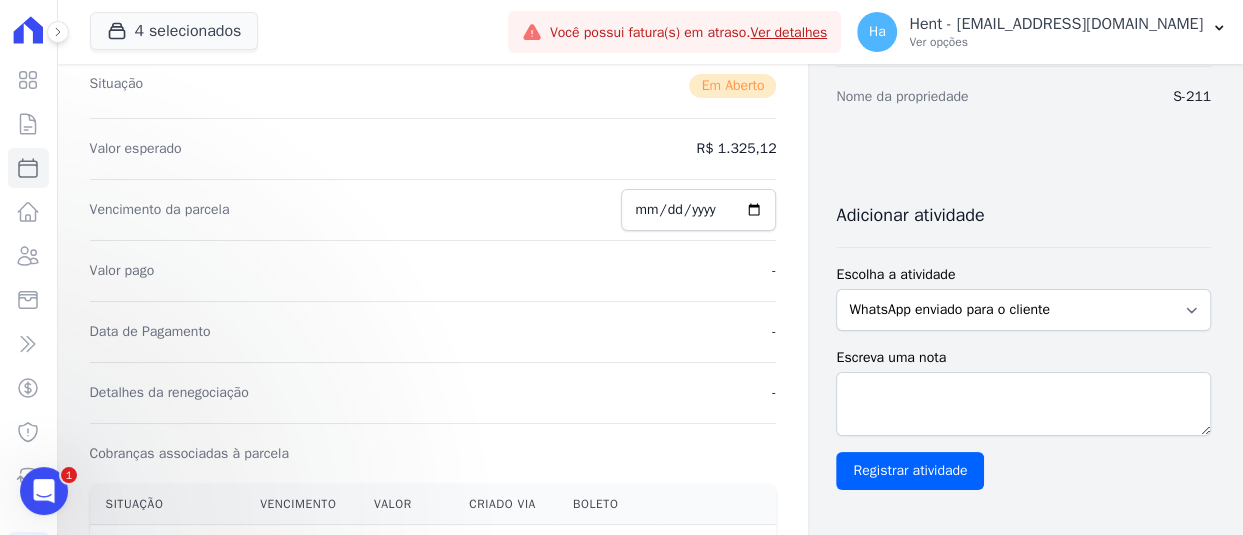 scroll, scrollTop: 0, scrollLeft: 0, axis: both 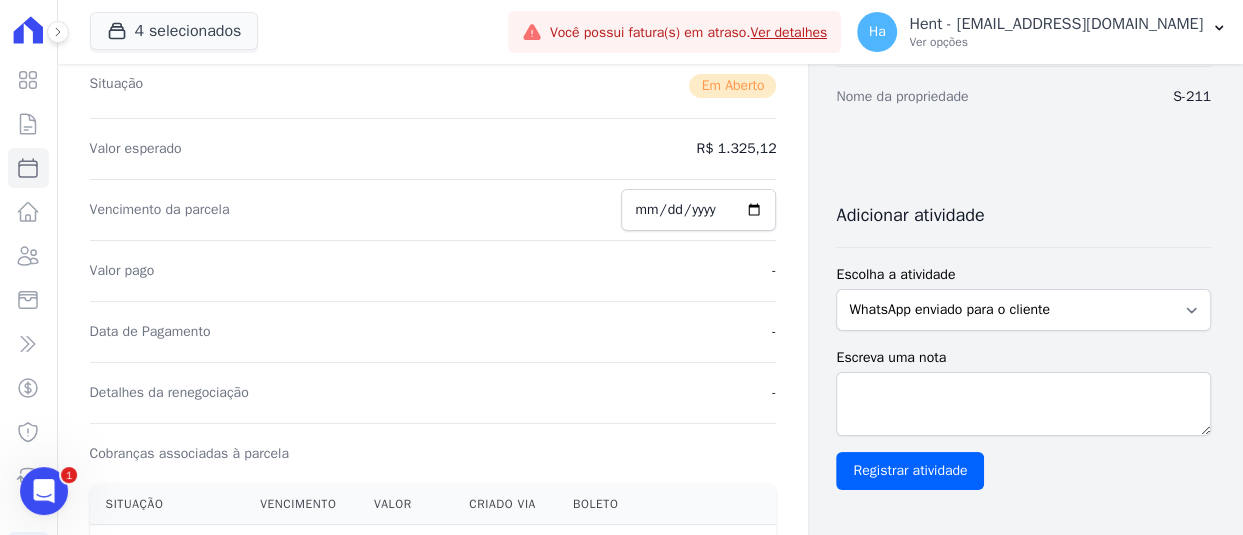 click on "Contratos
Contrato
#62b3d752
Parcelas
Parcela
#5
Parcela #5 - Julho de 2025
Confirmar alteração na cobrança
A alteração da data ou valor da cobrança irá gerar um novo número de boleto, diferente do original. Deseja continuar com a alteração?
Cancelar
Confirmar
Aguarde..." at bounding box center (433, 1141) 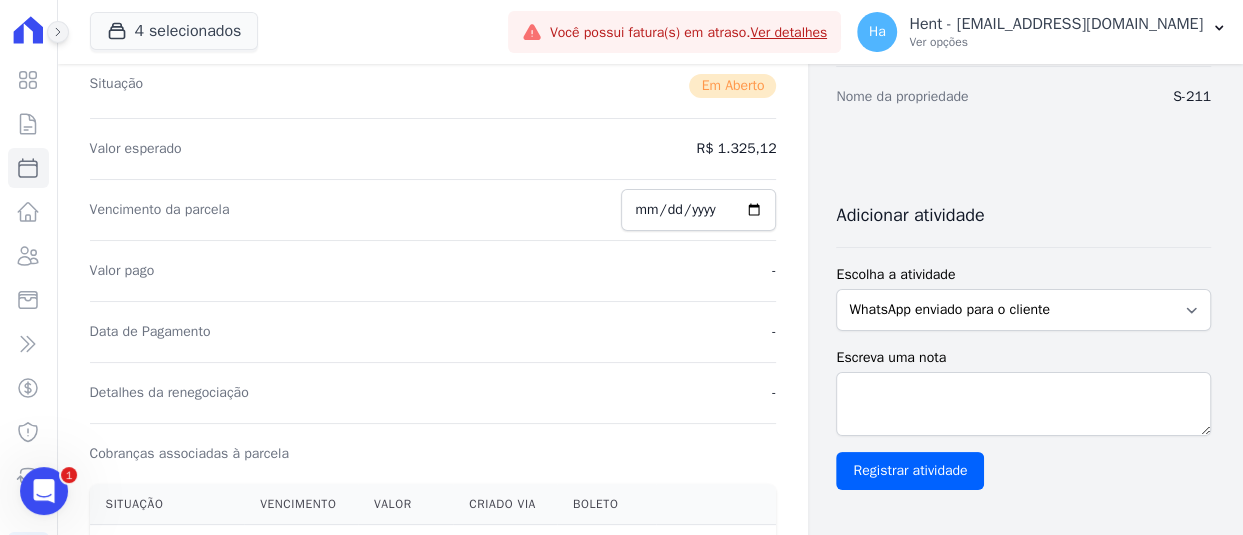 click 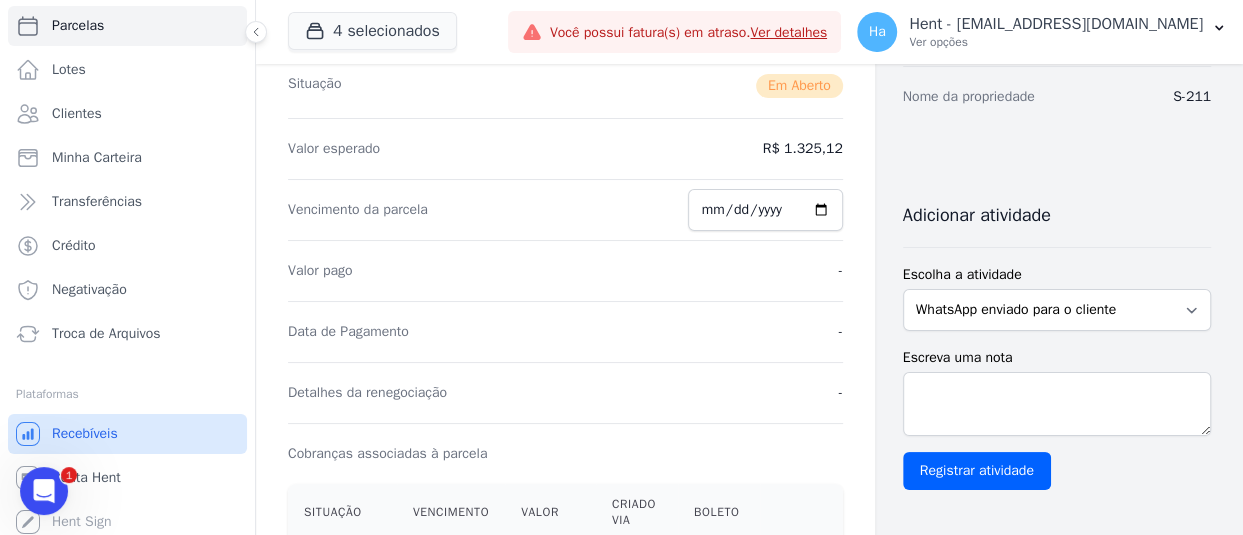 scroll, scrollTop: 149, scrollLeft: 0, axis: vertical 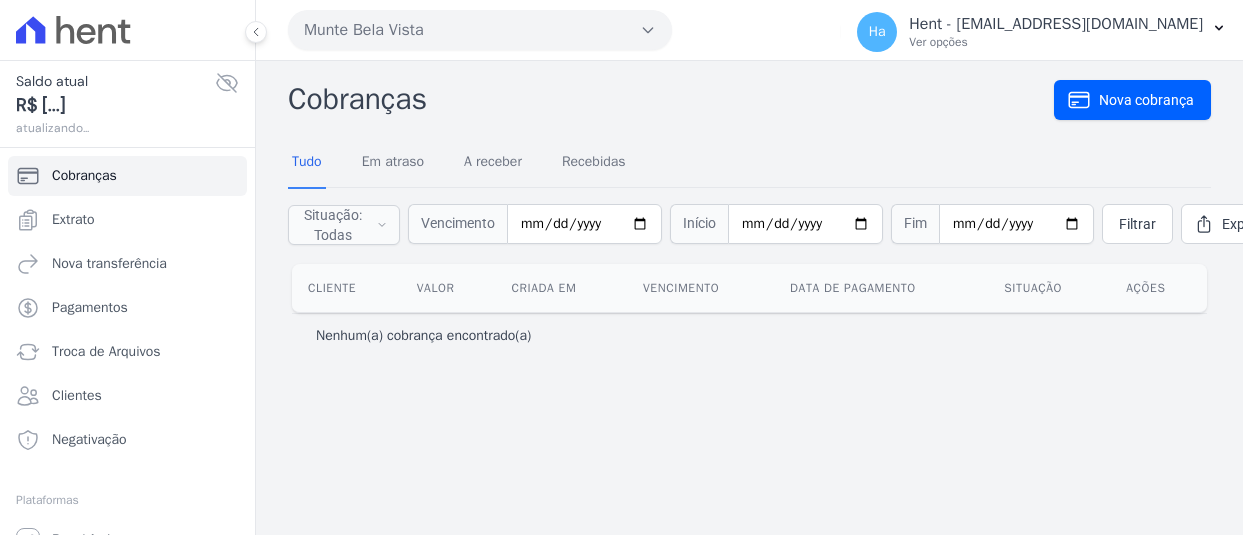 click on "Munte Bela Vista" at bounding box center (480, 30) 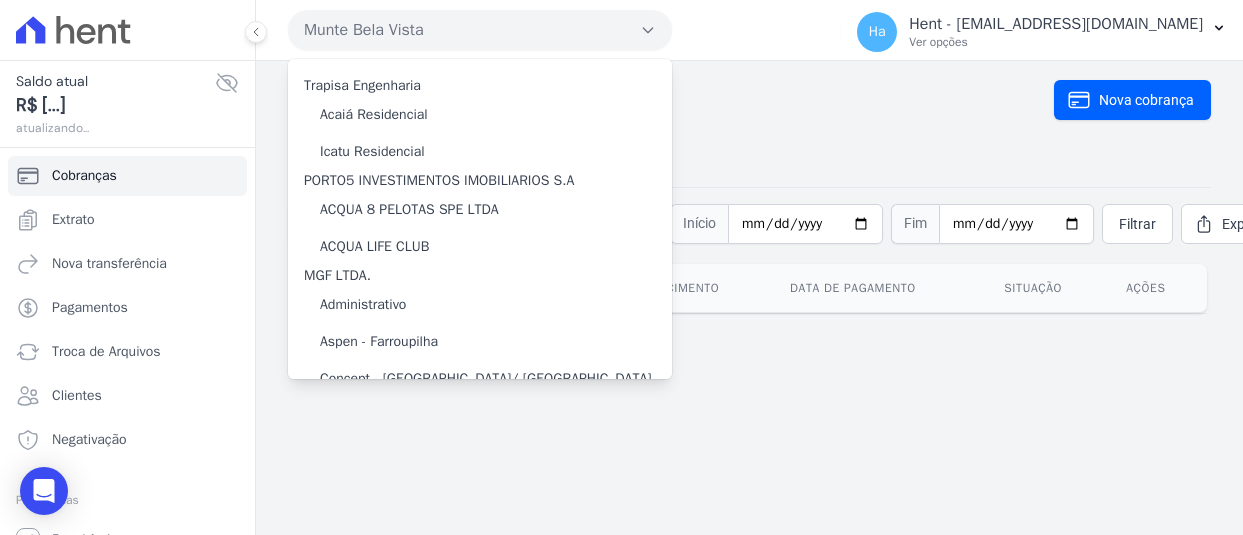 scroll, scrollTop: 0, scrollLeft: 0, axis: both 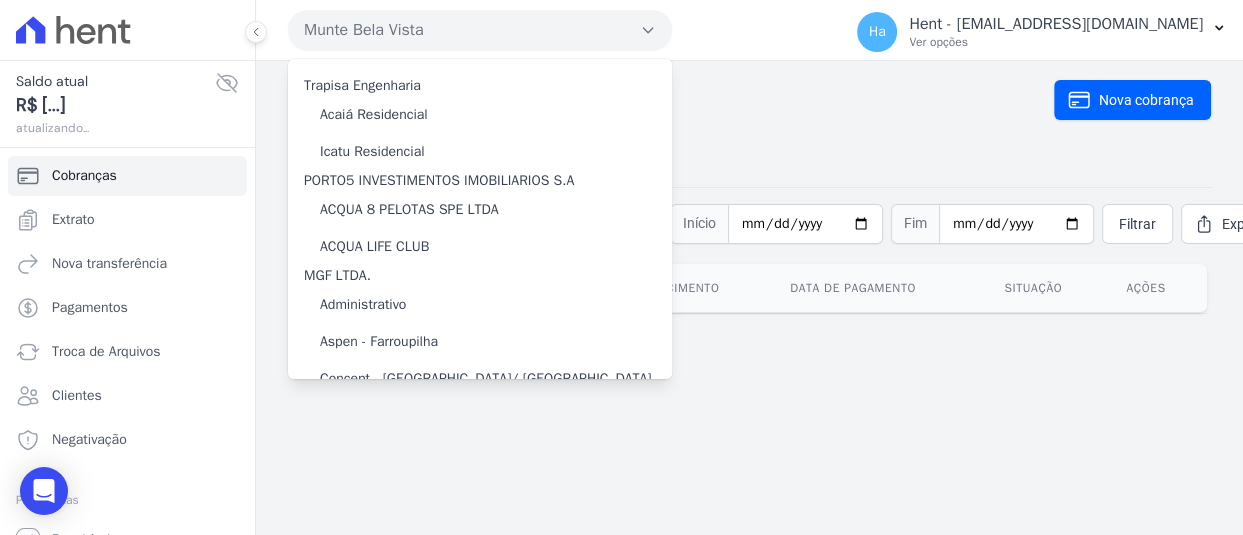 type 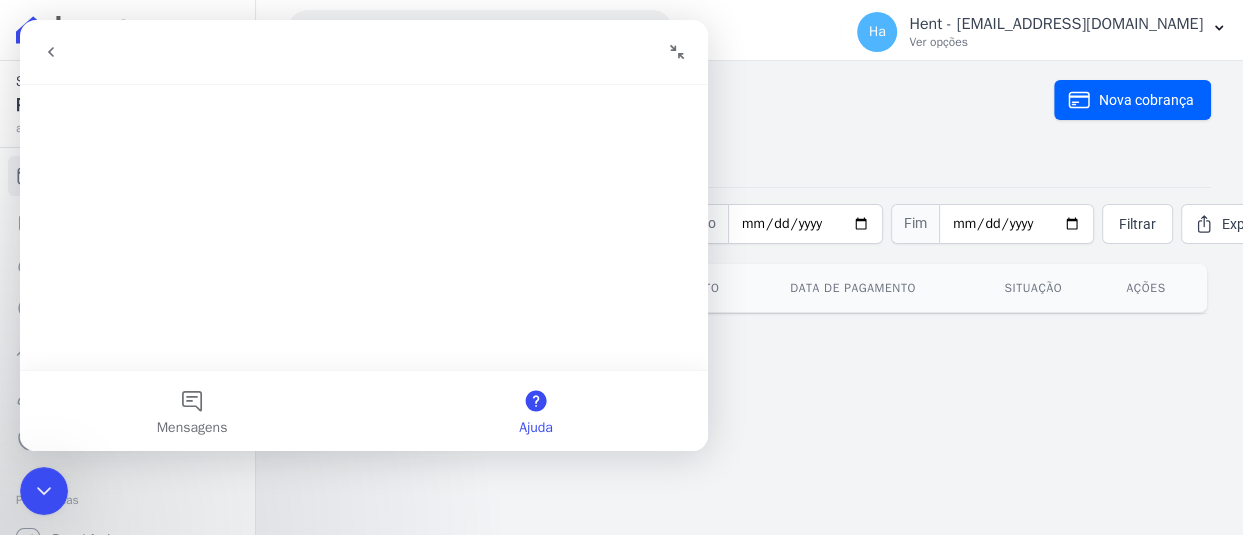 scroll, scrollTop: 0, scrollLeft: 0, axis: both 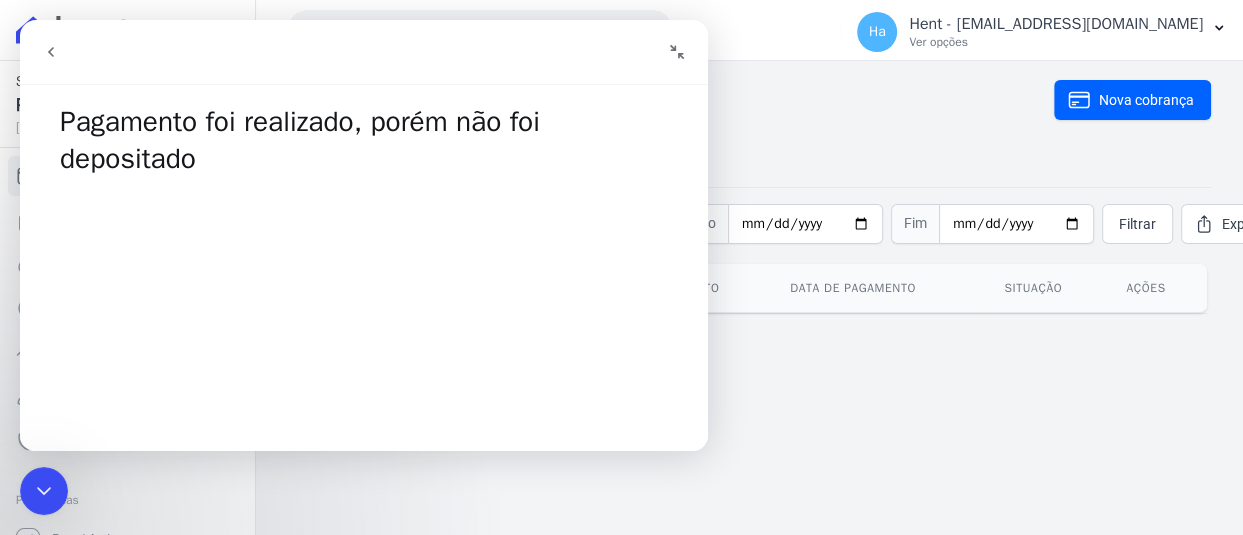 click at bounding box center [51, 52] 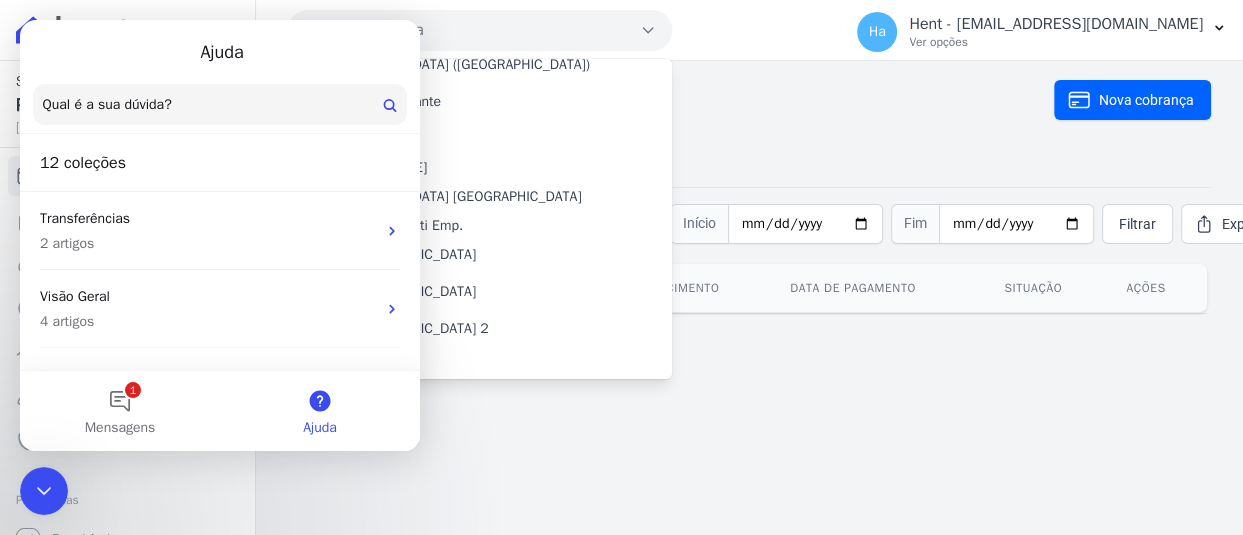 click 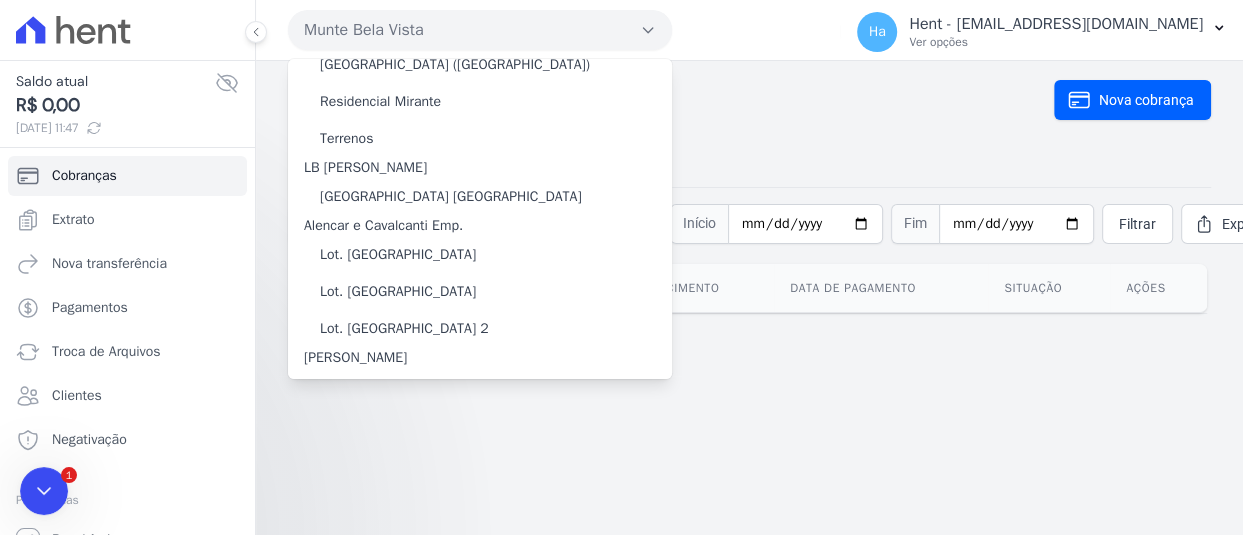 scroll, scrollTop: 0, scrollLeft: 0, axis: both 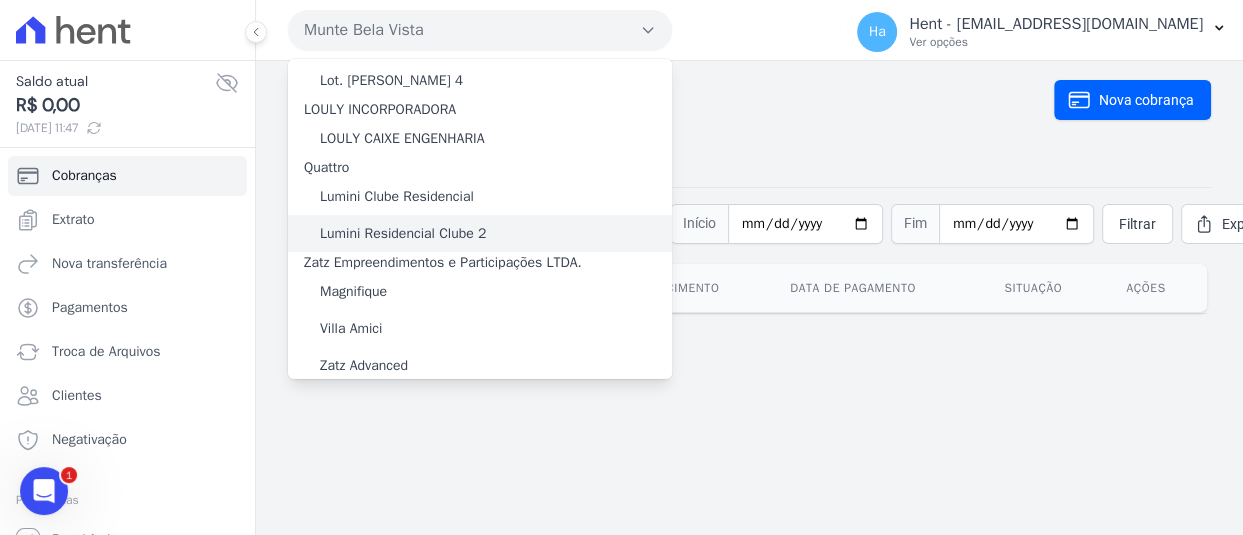 click on "Lumini Residencial Clube 2" at bounding box center (403, 233) 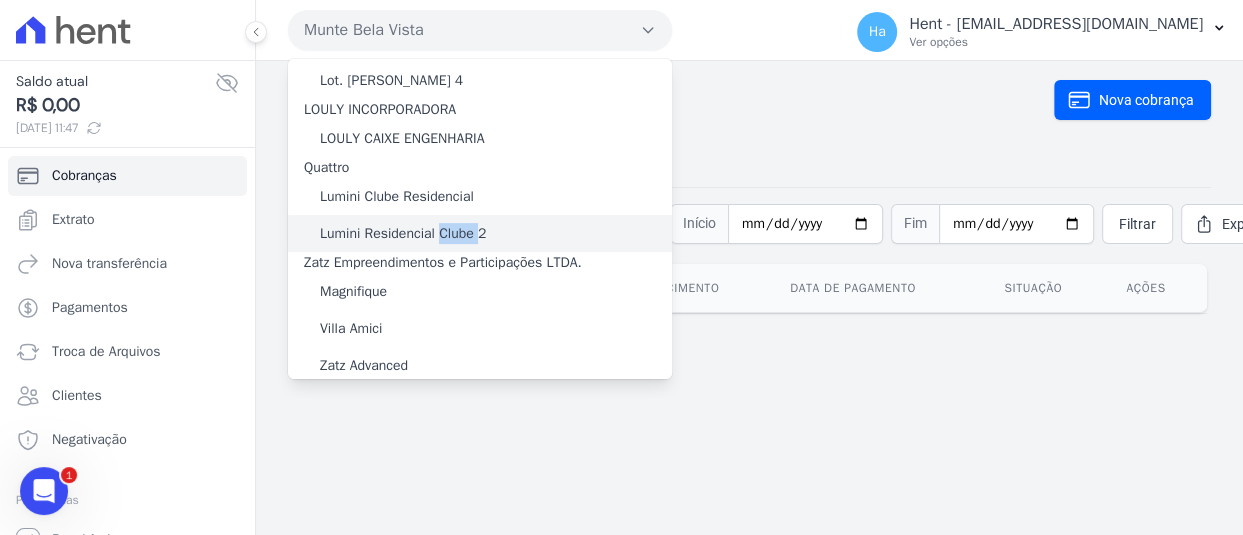 click on "Lumini Residencial Clube 2" at bounding box center (403, 233) 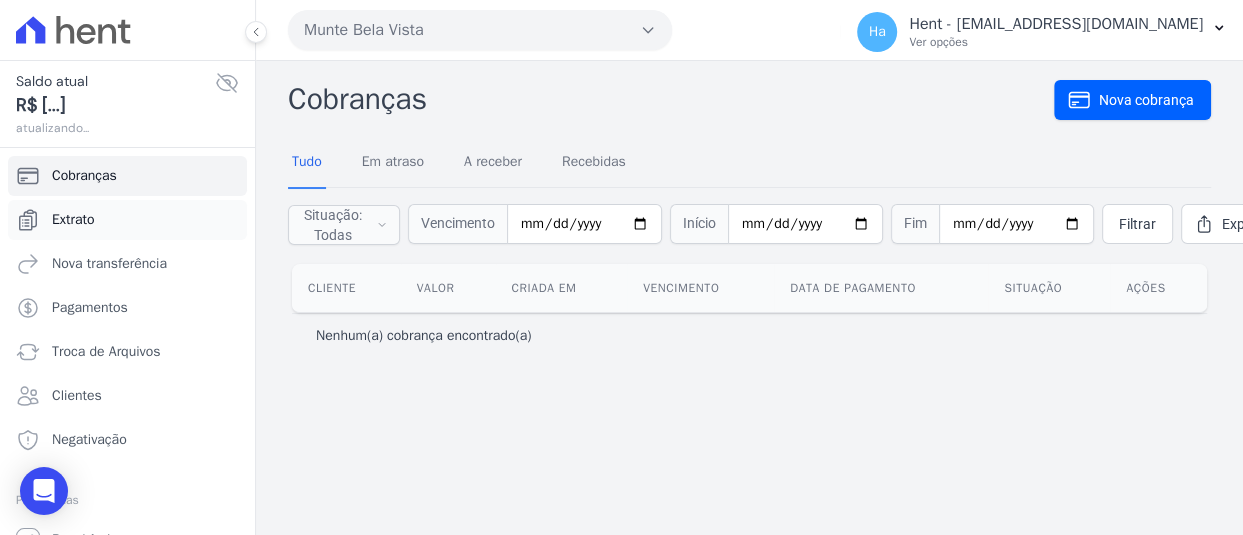 click on "Extrato" at bounding box center [73, 220] 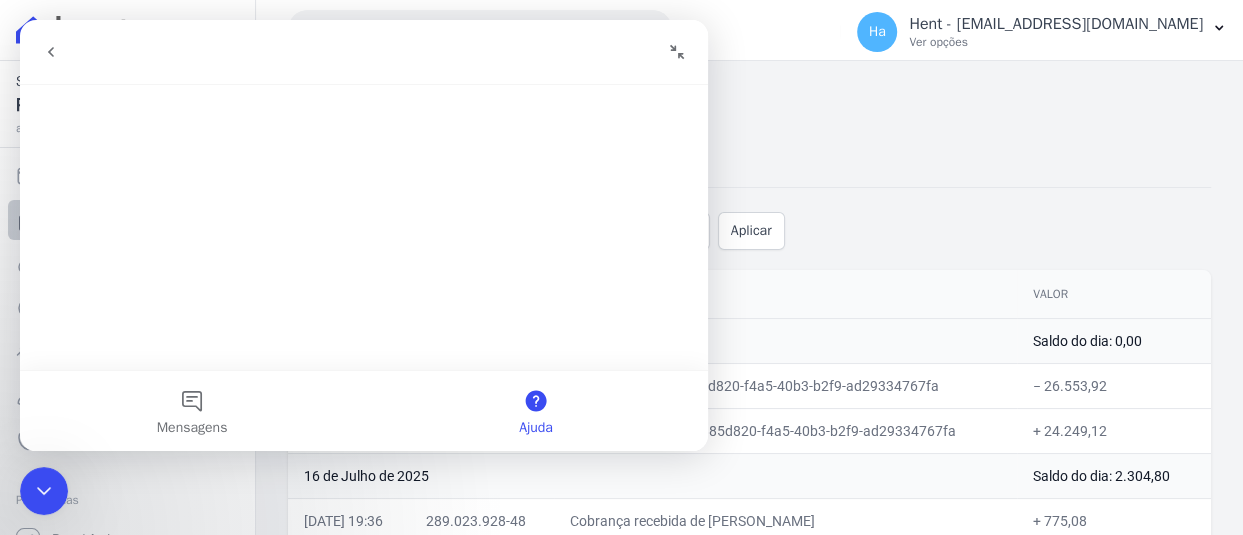 scroll, scrollTop: 0, scrollLeft: 0, axis: both 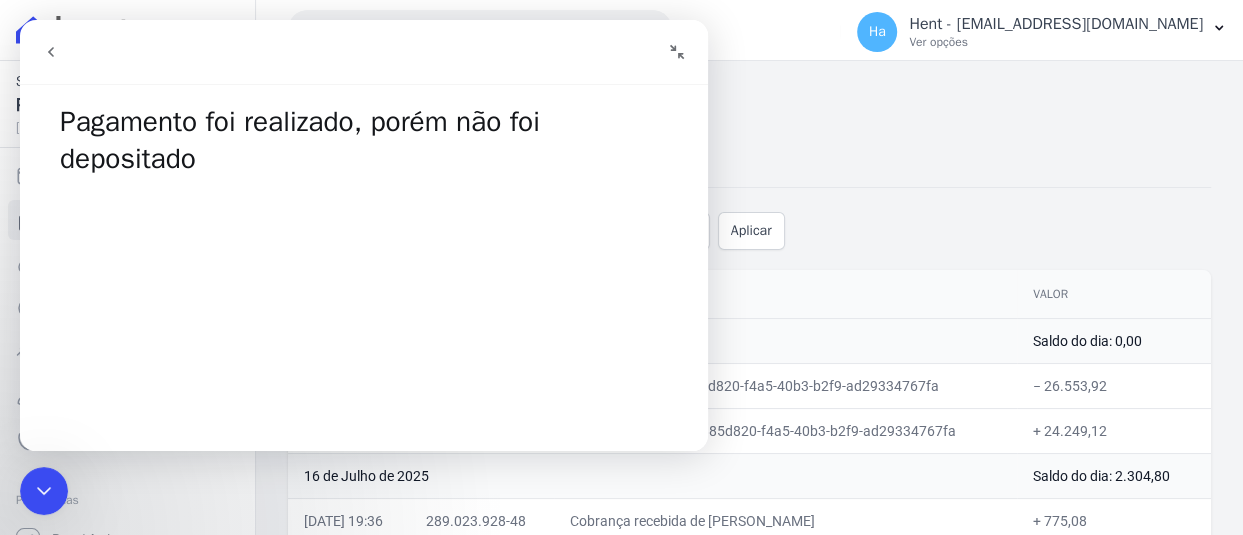 click 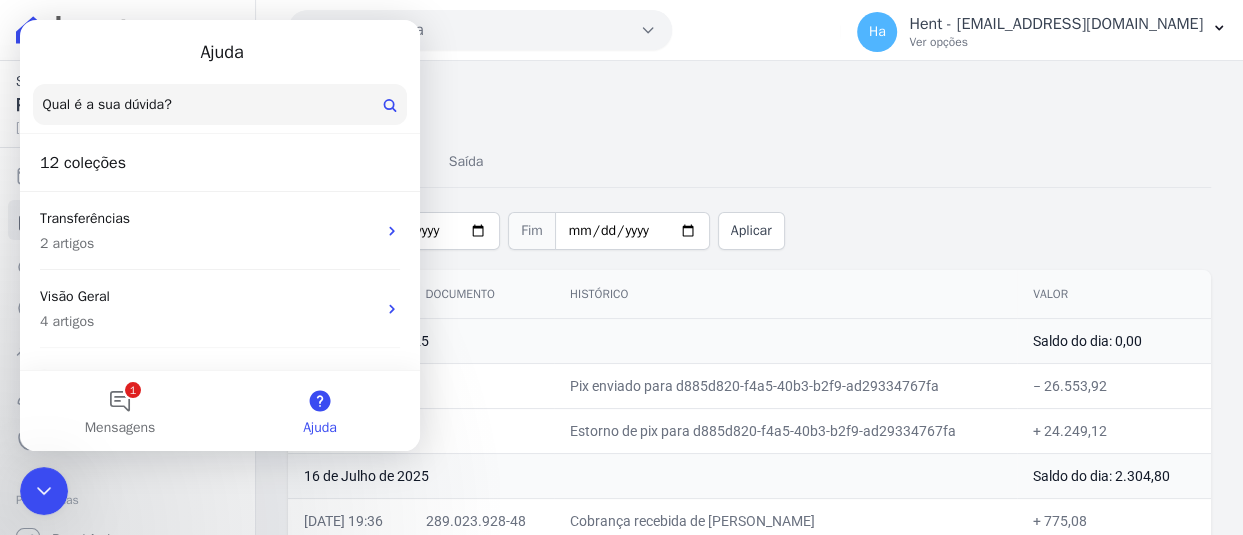 click 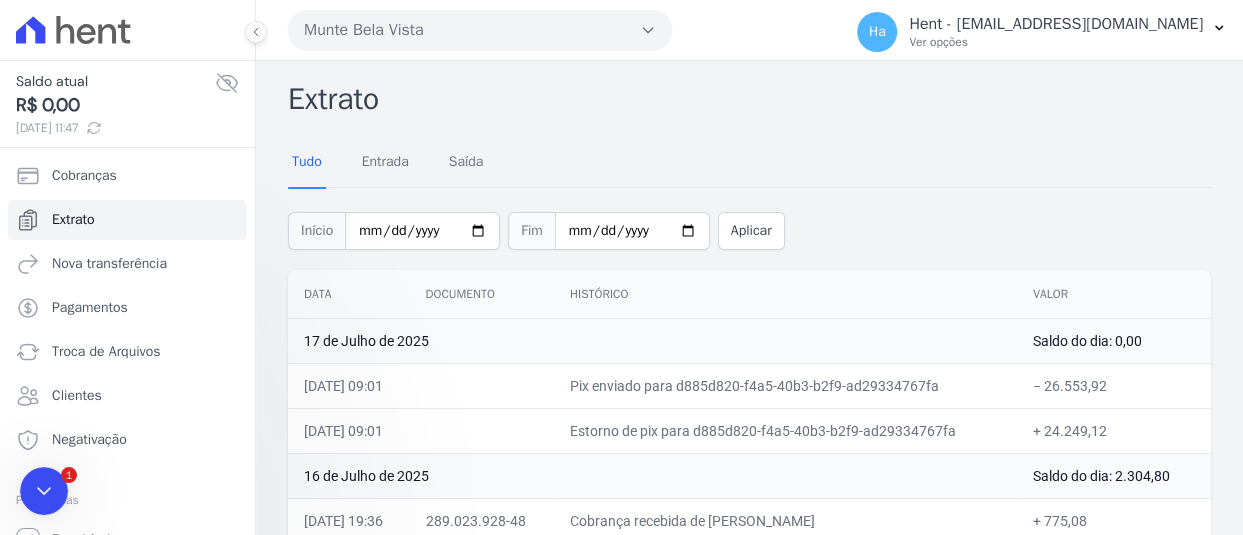 scroll, scrollTop: 0, scrollLeft: 0, axis: both 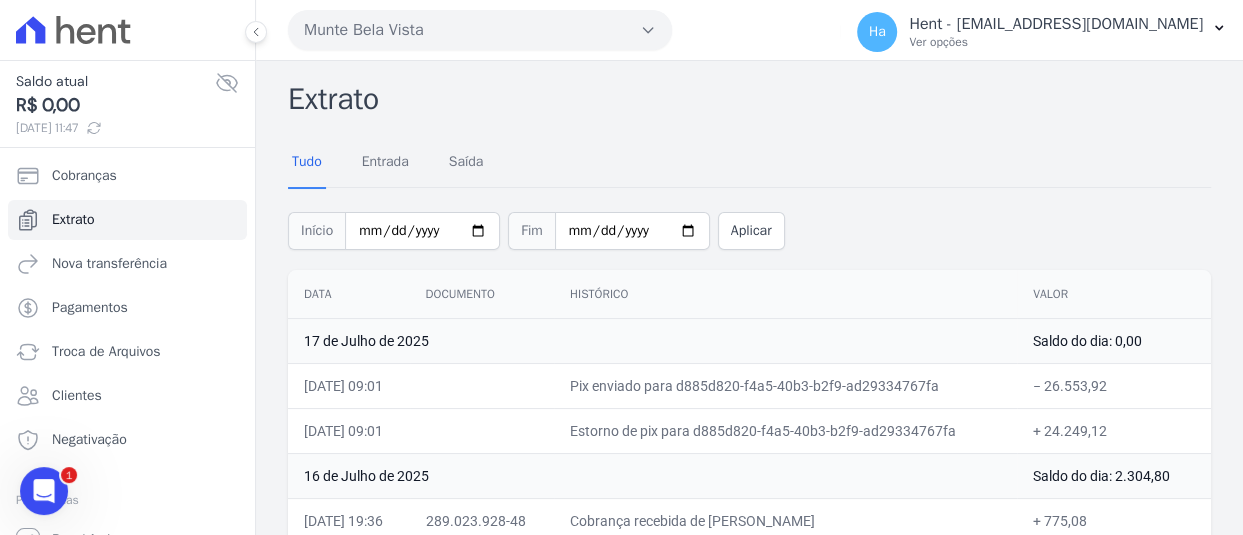 click on "Munte Bela Vista" at bounding box center [480, 30] 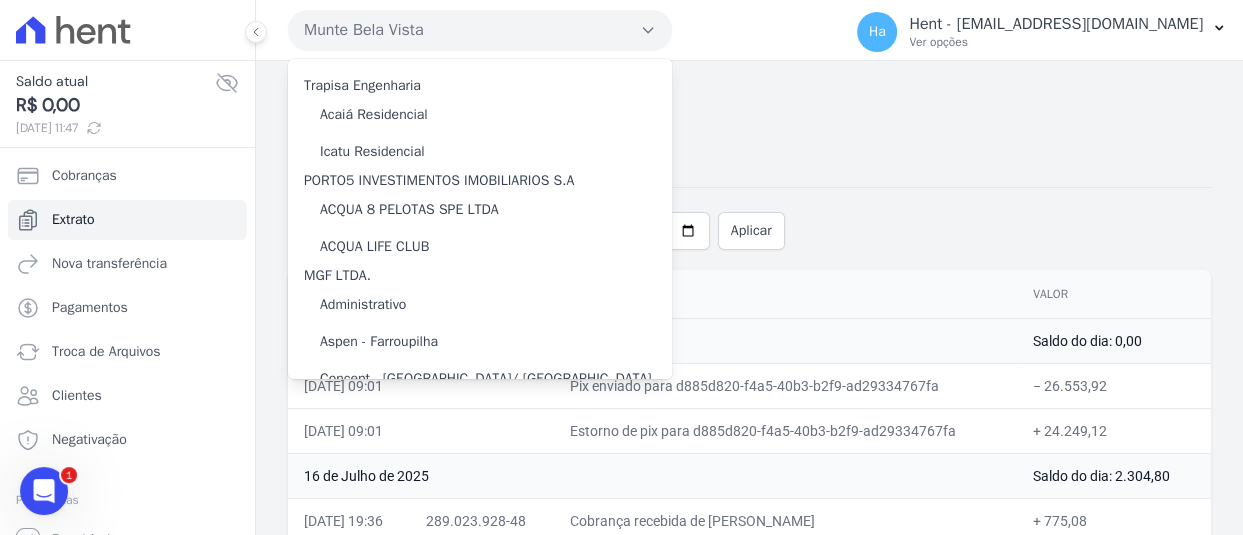 type 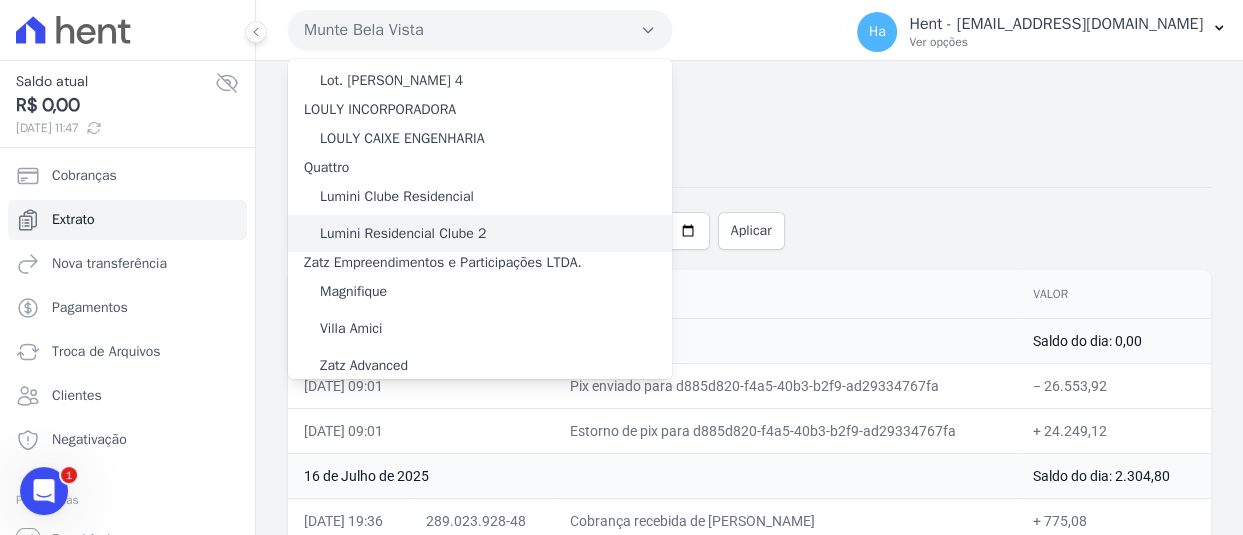 click on "Lumini Residencial Clube 2" at bounding box center (403, 233) 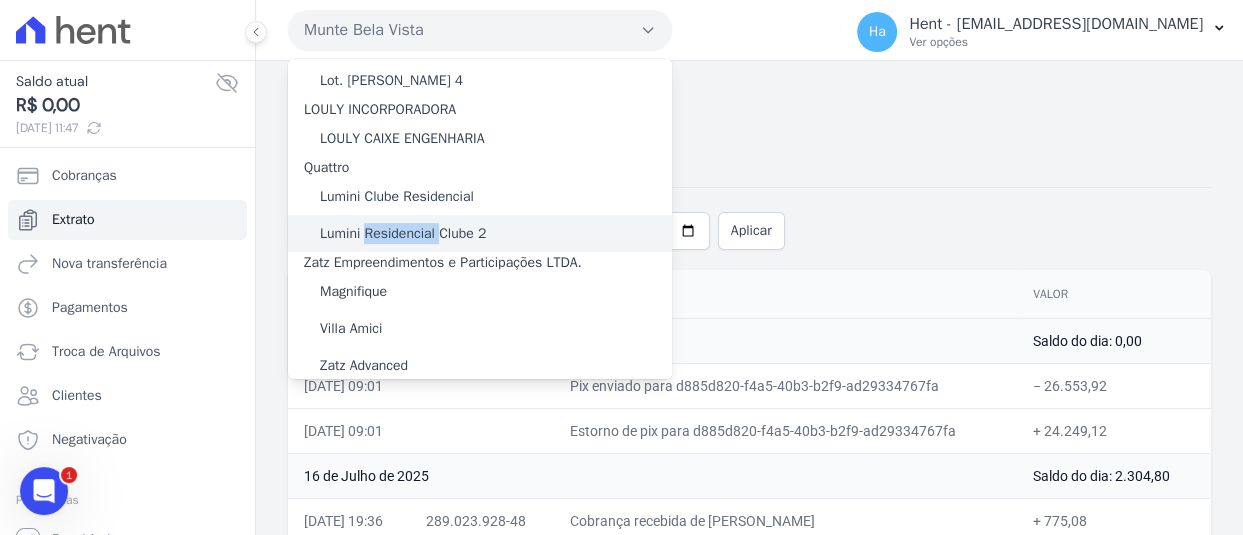 click on "Lumini Residencial Clube 2" at bounding box center (403, 233) 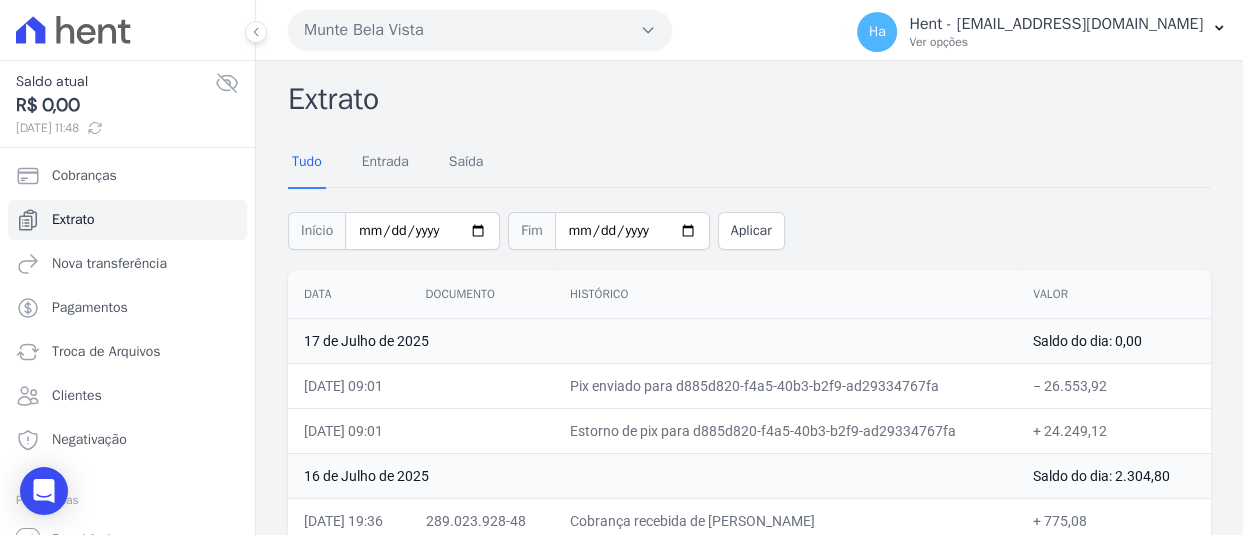 click on "Munte Bela Vista" at bounding box center (480, 30) 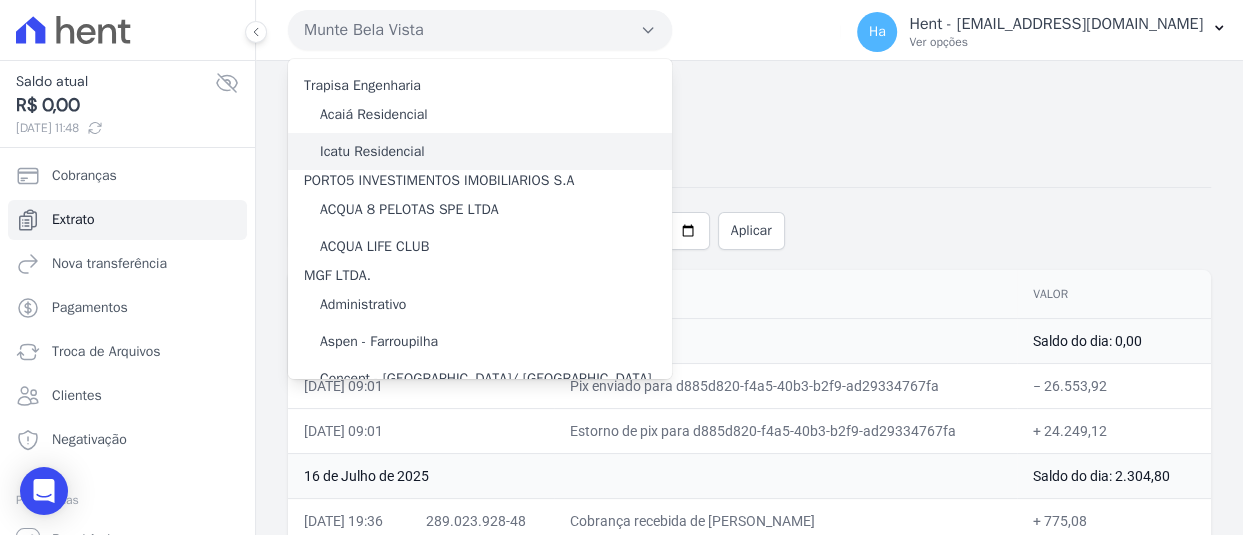 type 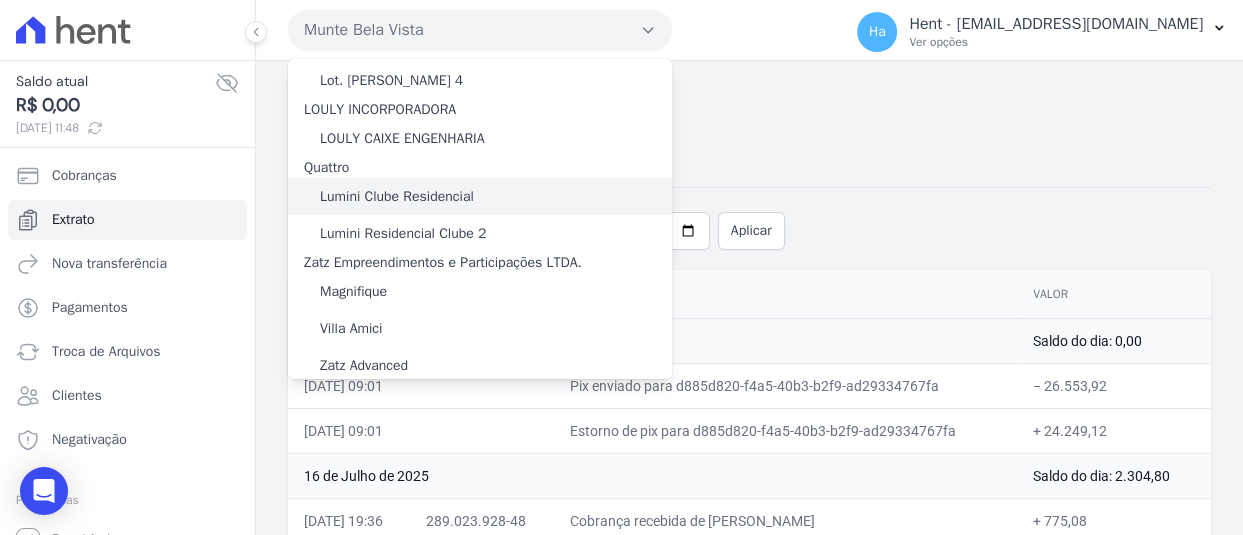 click on "Lumini Clube Residencial" at bounding box center (480, 196) 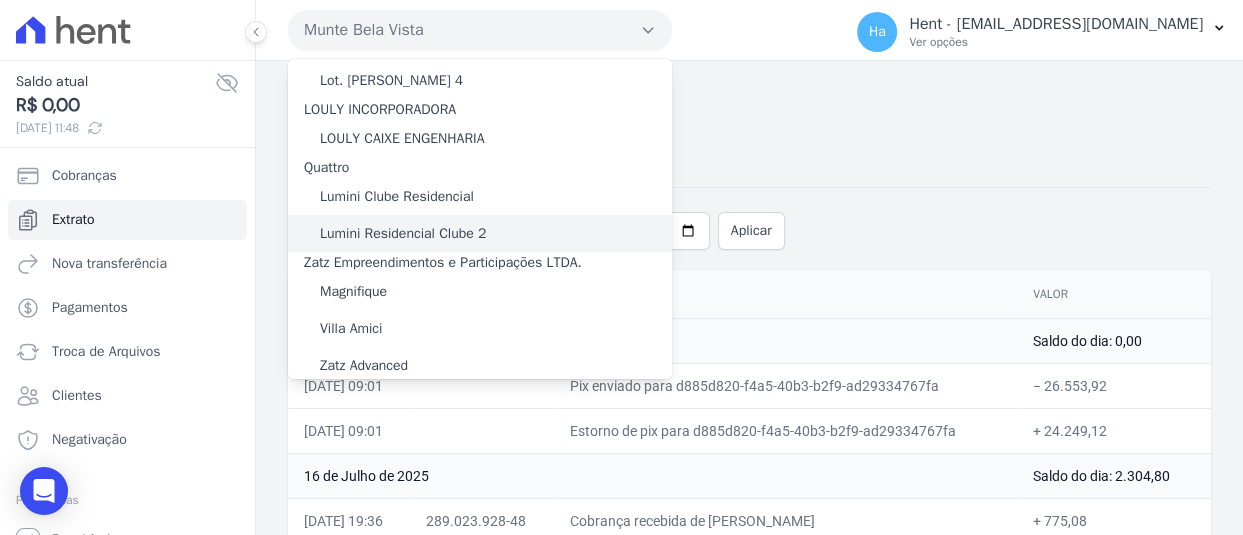 click on "Lumini Residencial Clube 2" at bounding box center [403, 233] 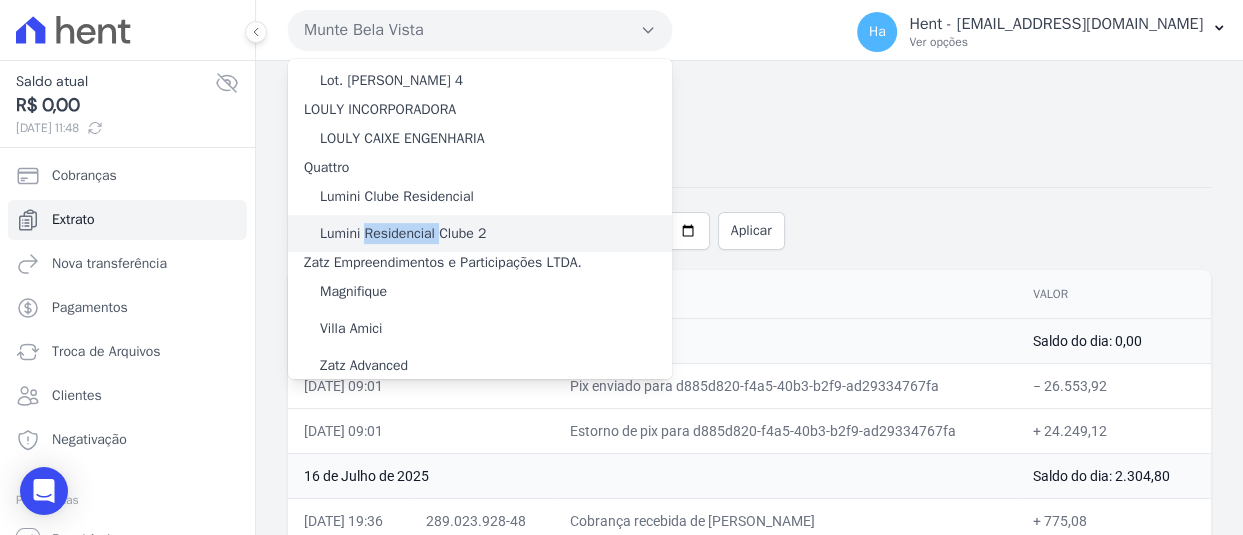 click on "Lumini Residencial Clube 2" at bounding box center (403, 233) 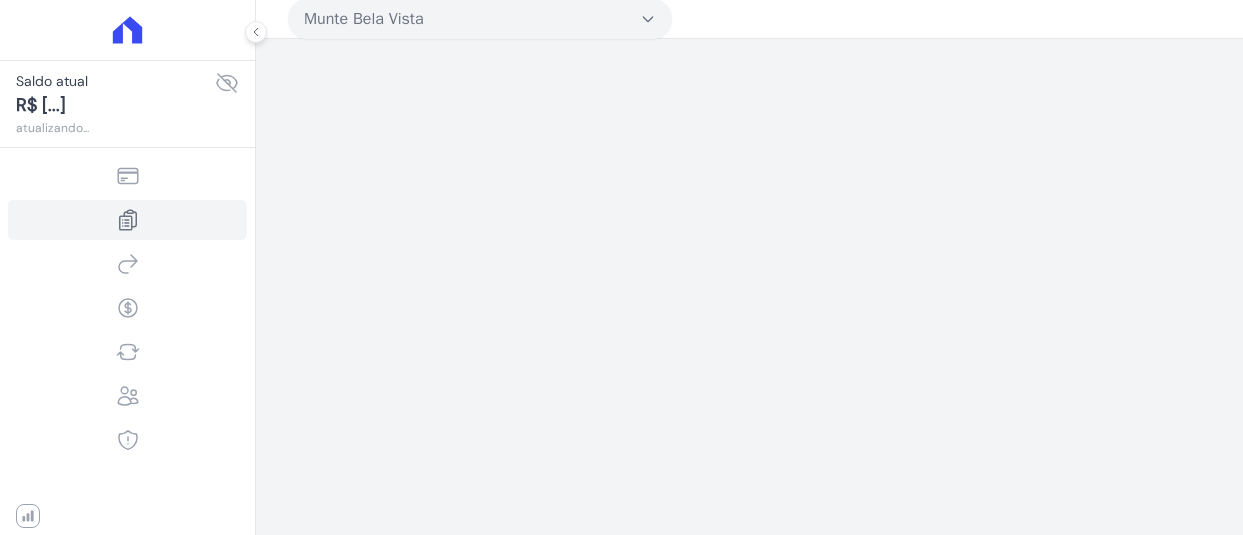 scroll, scrollTop: 0, scrollLeft: 0, axis: both 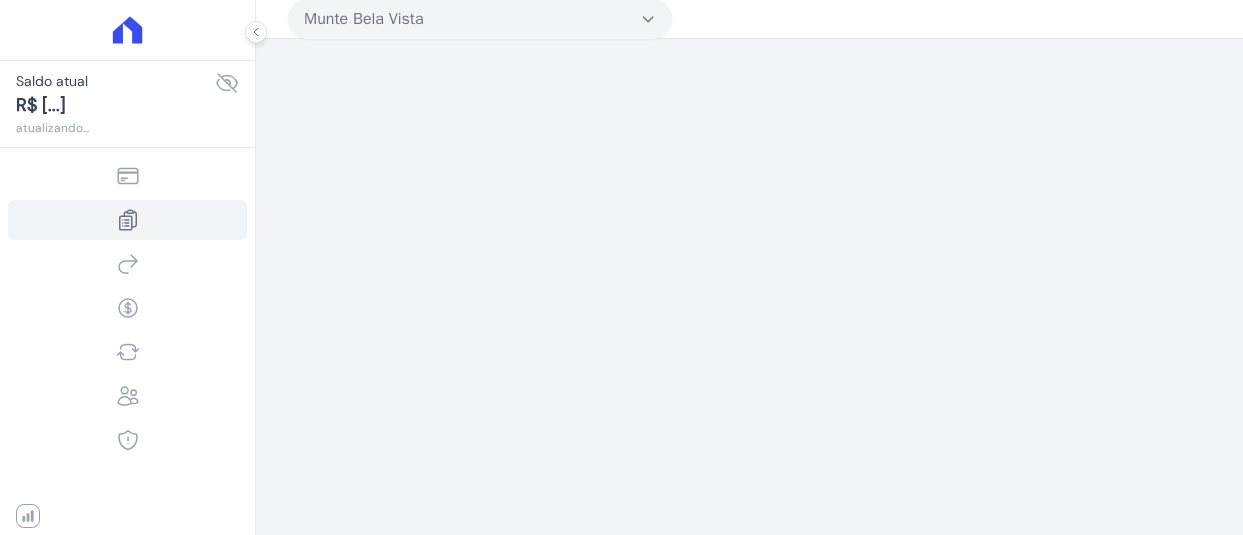 click on "Munte Bela Vista" at bounding box center [480, 19] 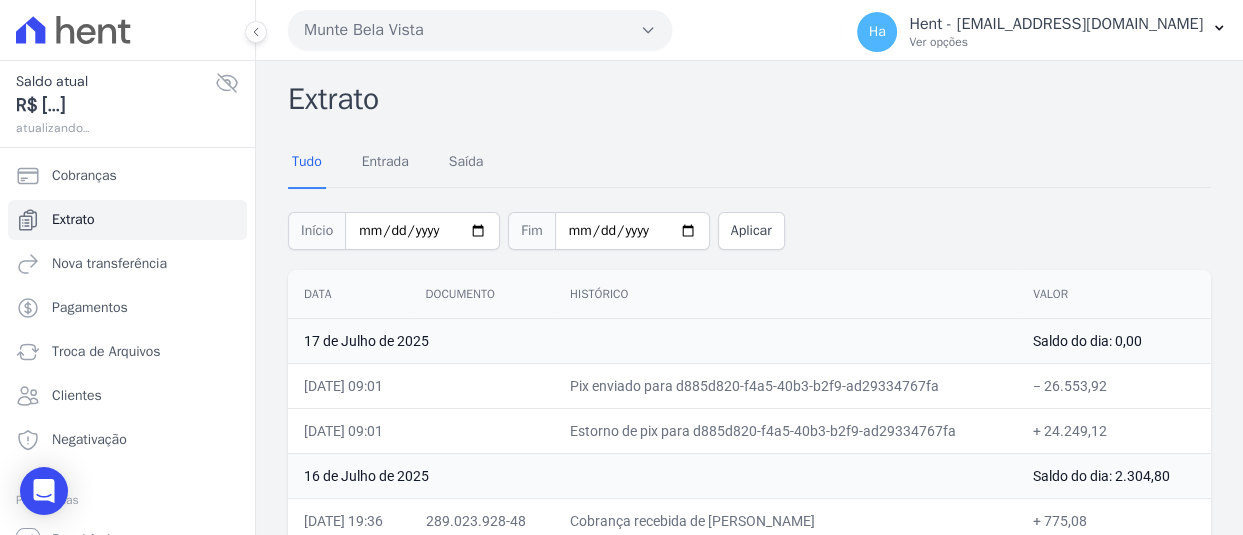 type 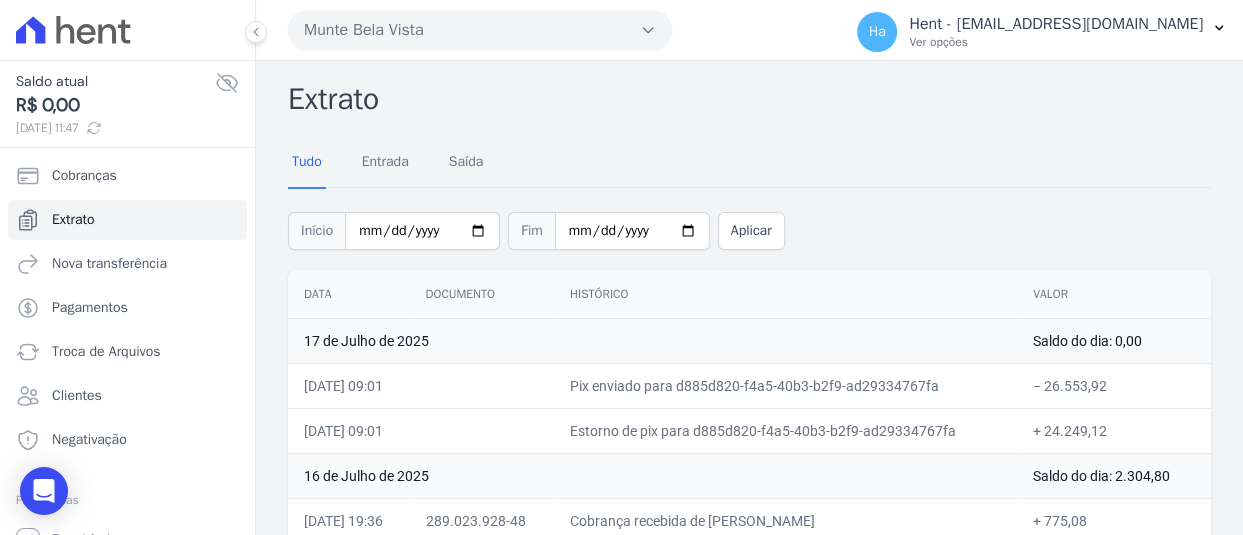 click on "Munte Bela Vista" at bounding box center (480, 30) 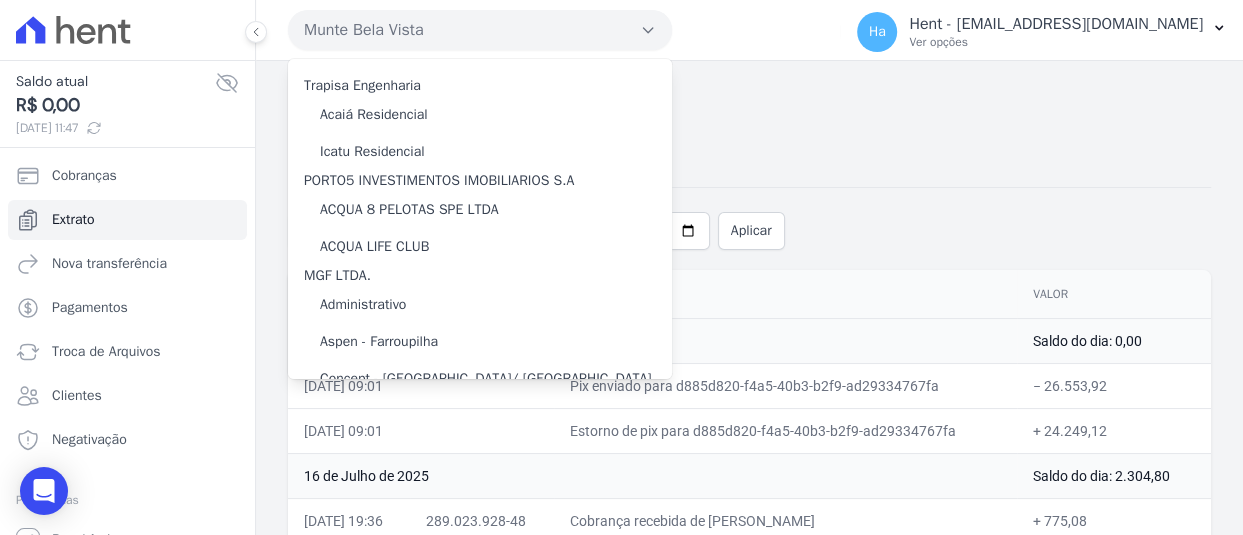 scroll, scrollTop: 13983, scrollLeft: 0, axis: vertical 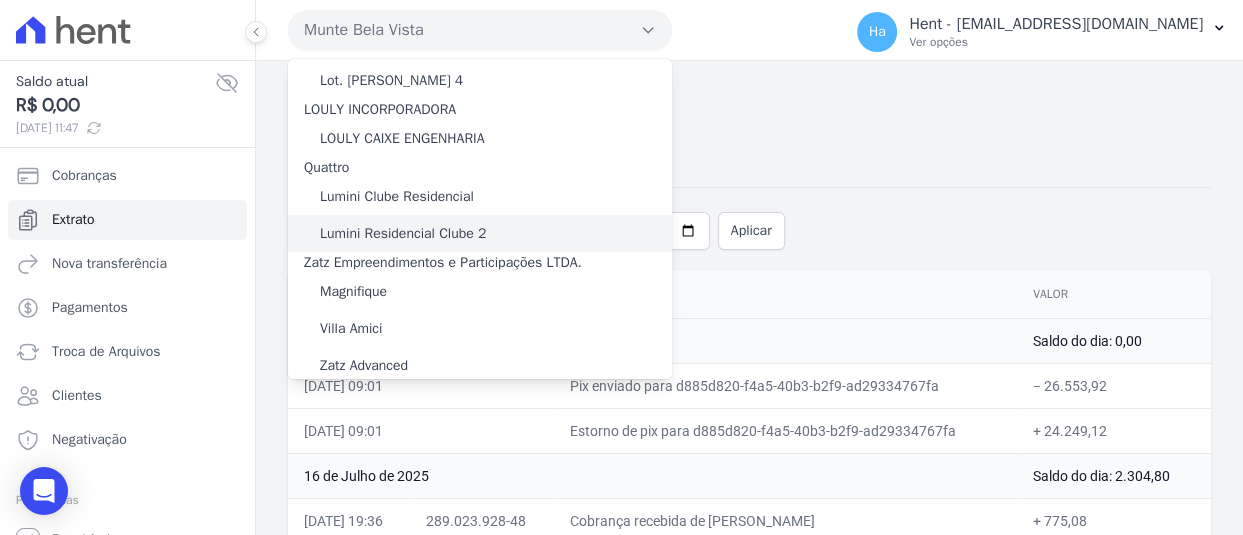 click on "Lumini Residencial Clube 2" at bounding box center (403, 233) 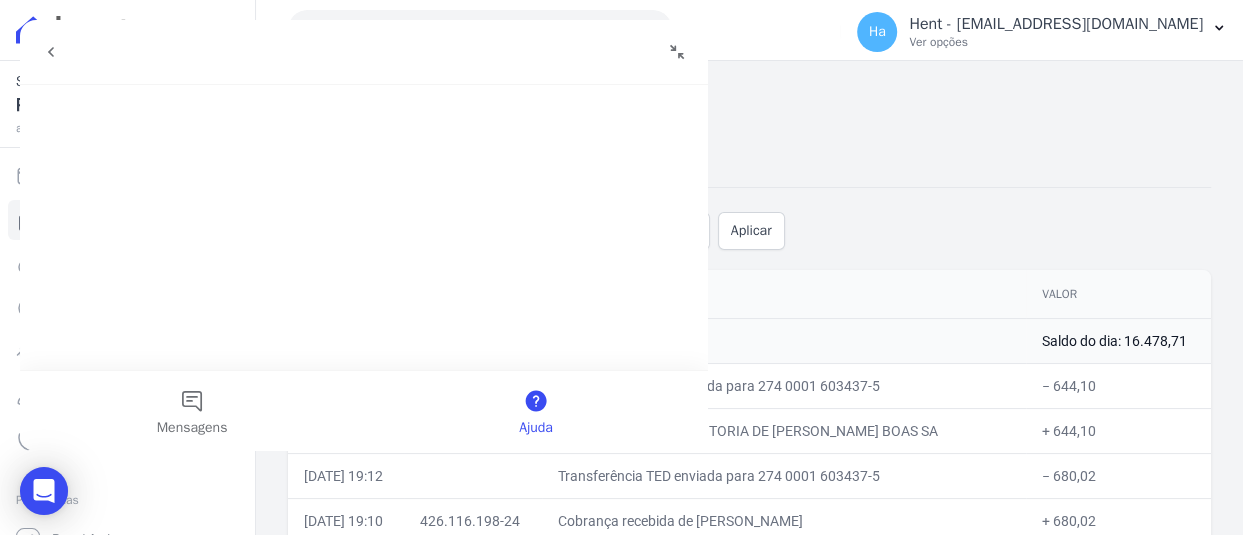 scroll, scrollTop: 0, scrollLeft: 0, axis: both 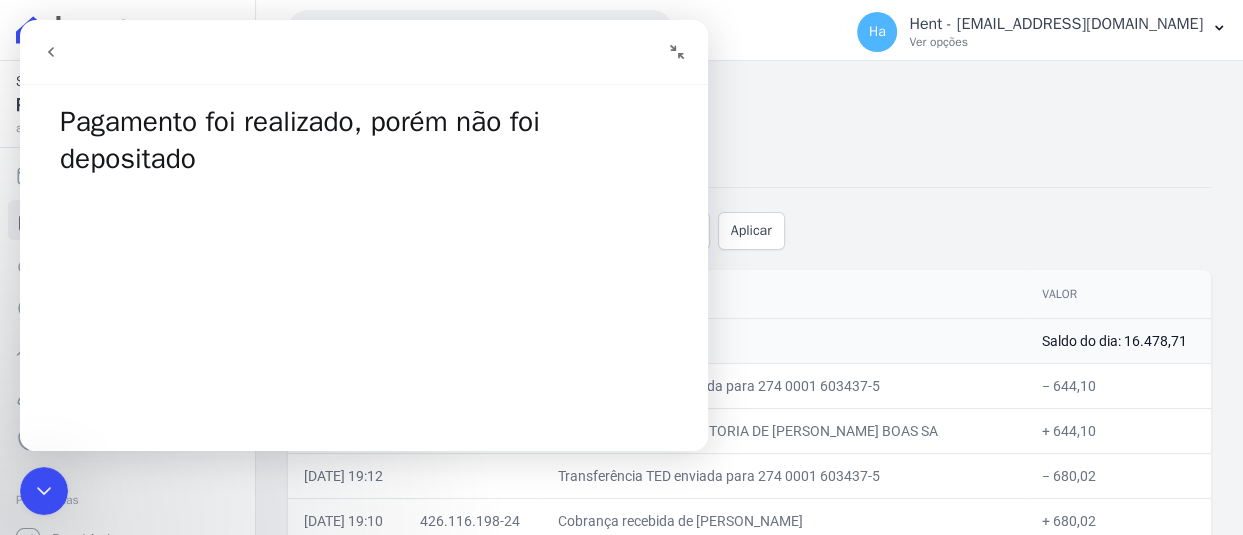 click 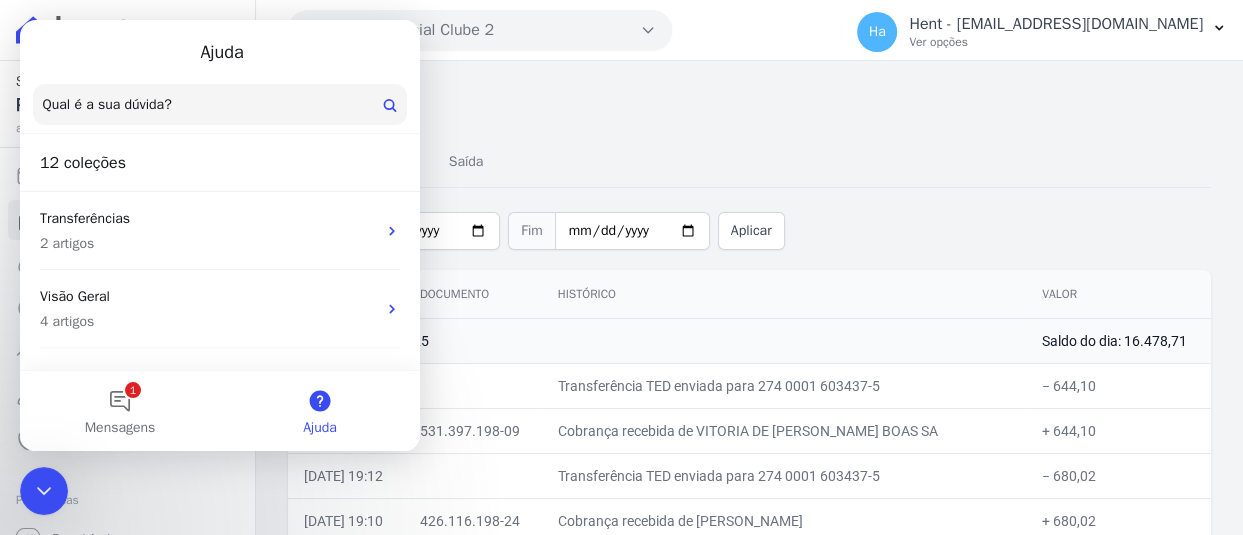 click 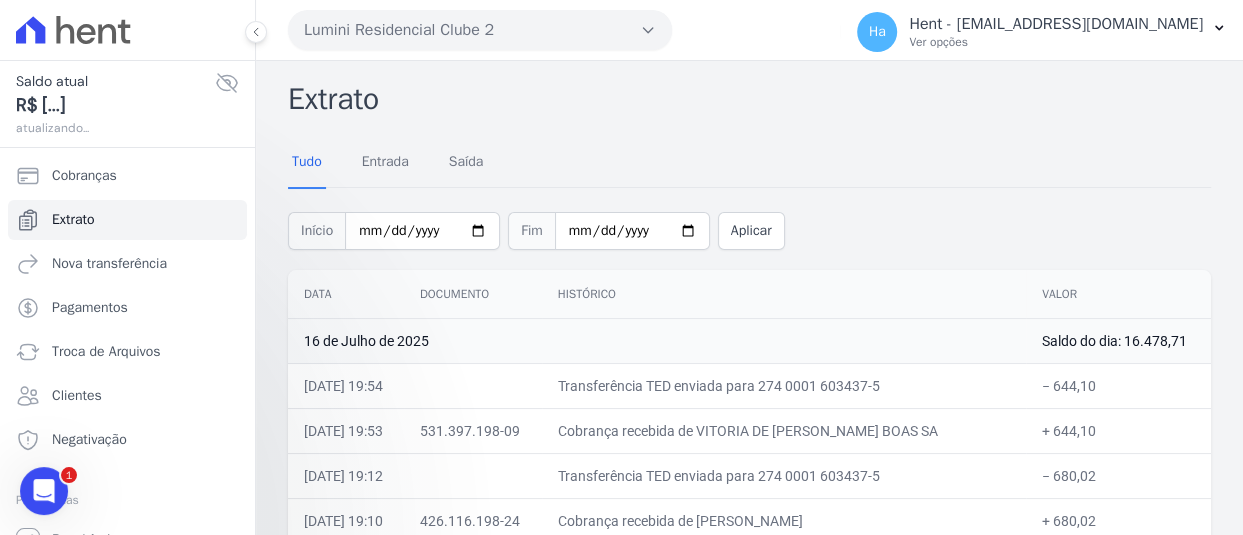 scroll, scrollTop: 0, scrollLeft: 0, axis: both 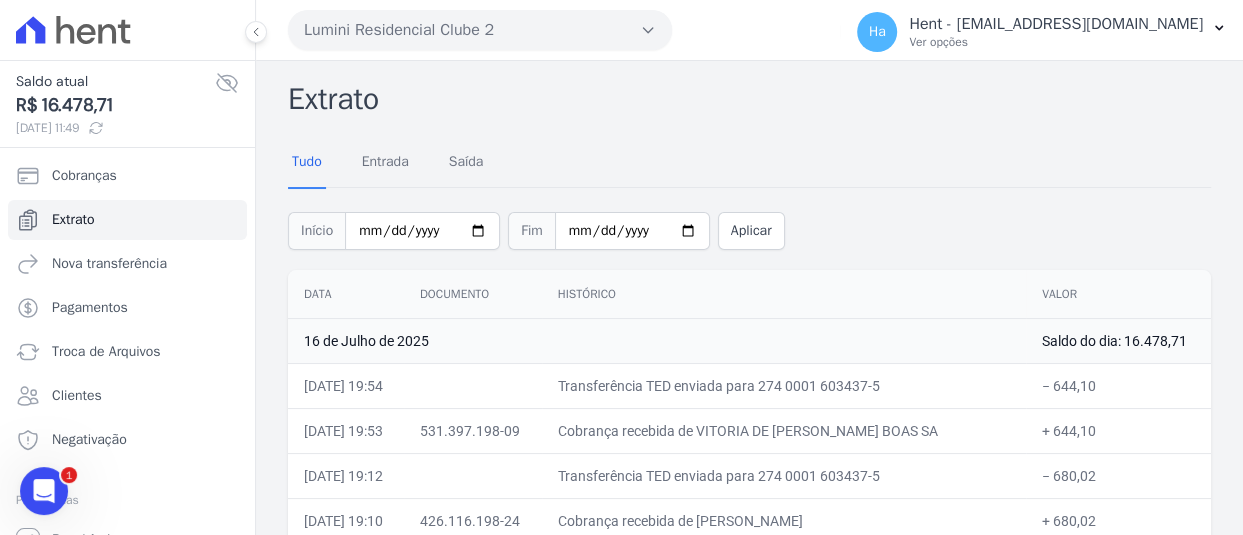 click on "Extrato
Tudo
Entrada
Saída
Início
2025-07-01
Fim
2025-07-17
Aplicar
Data
Documento
Histórico
Valor
16 de Julho de 2025
Saldo do dia:  16.478,71
16/07/2025, 19:54
Transferência TED enviada para 274 0001 603437-5
−
644,10" at bounding box center (749, 9513) 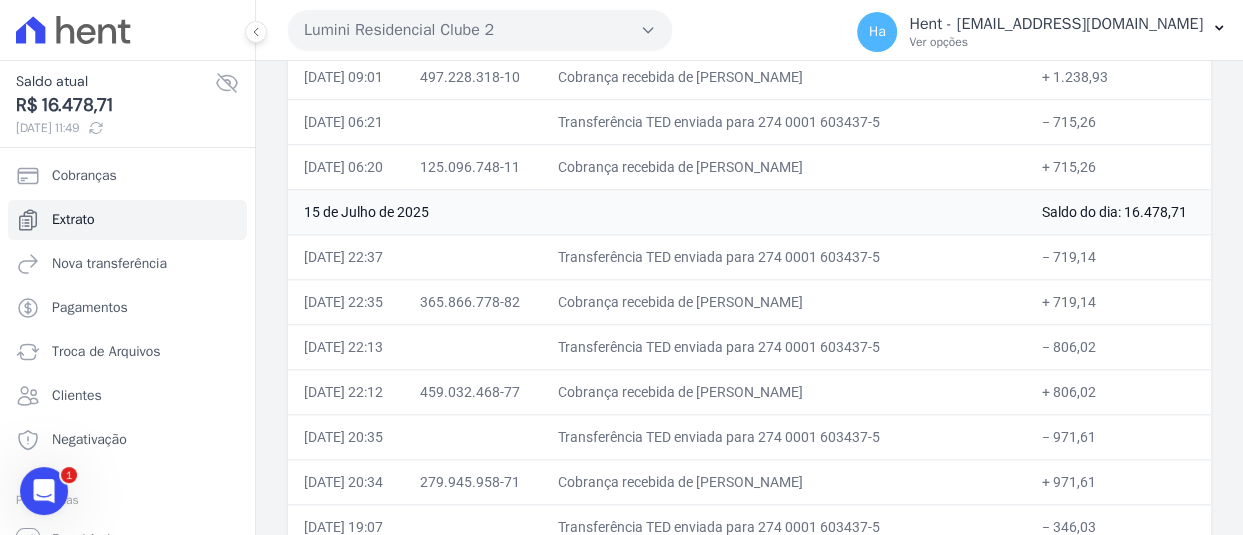 click on "+
719,14" at bounding box center (1118, 301) 